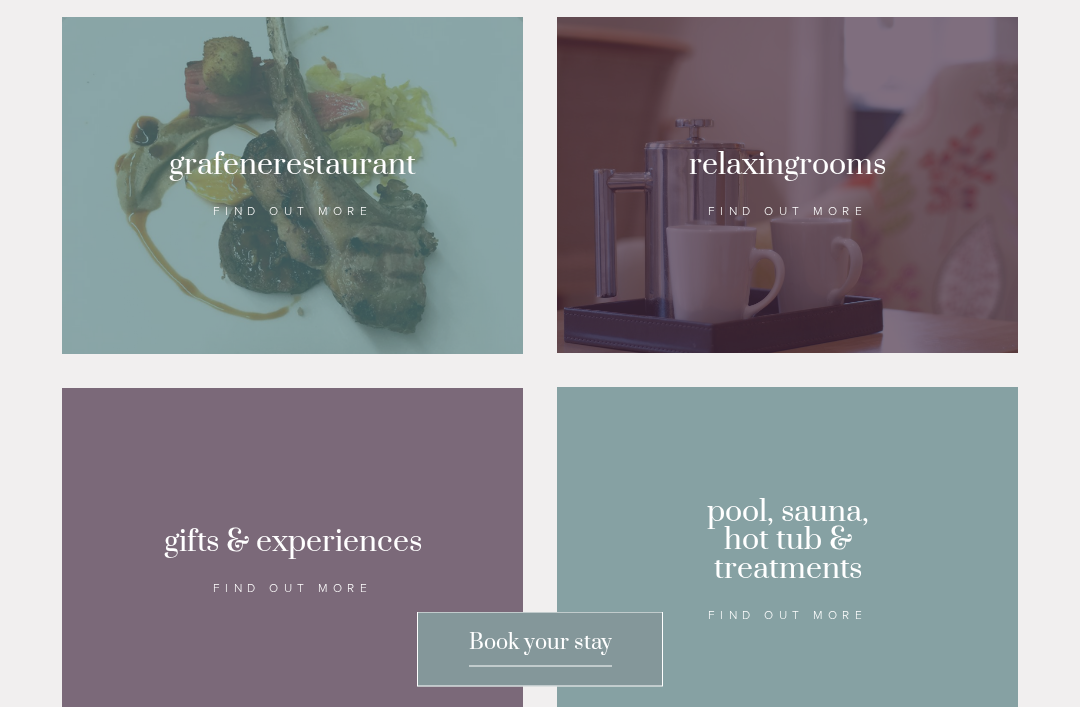 scroll, scrollTop: 1380, scrollLeft: 0, axis: vertical 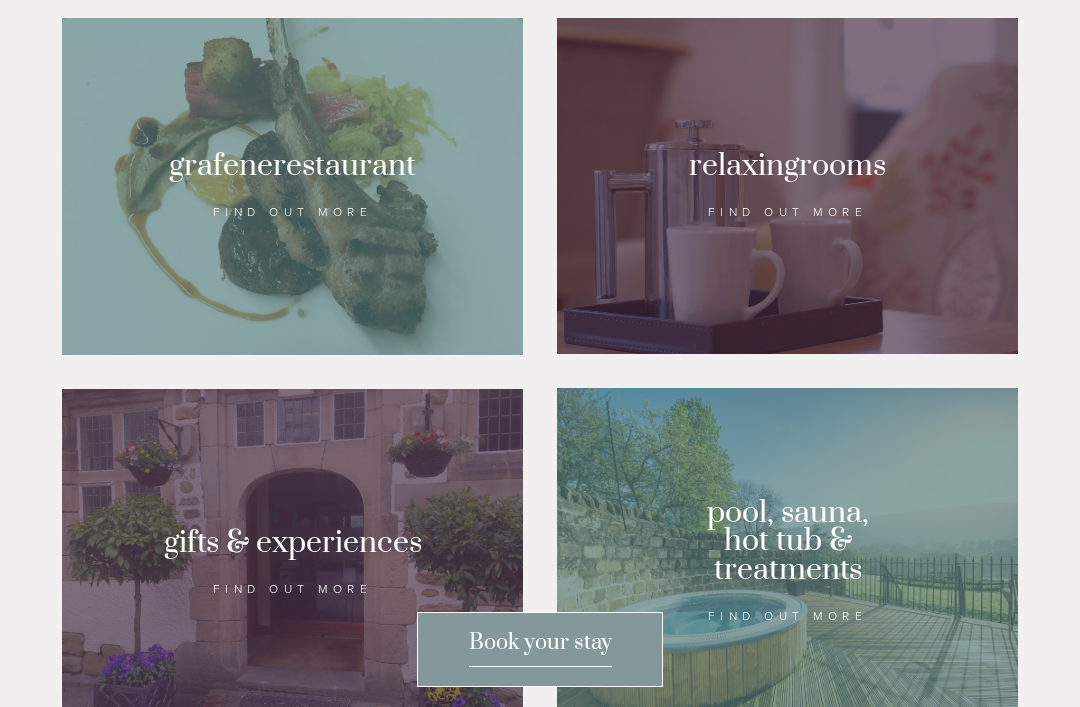 click at bounding box center [787, 186] 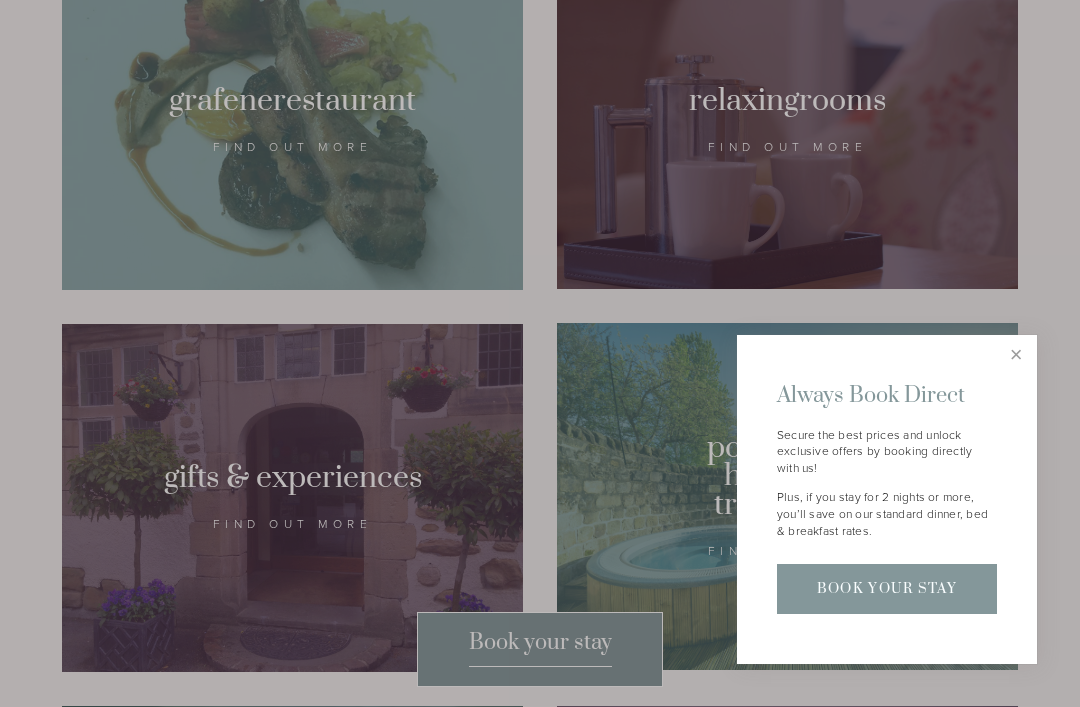click on "Book Your Stay" at bounding box center (887, 588) 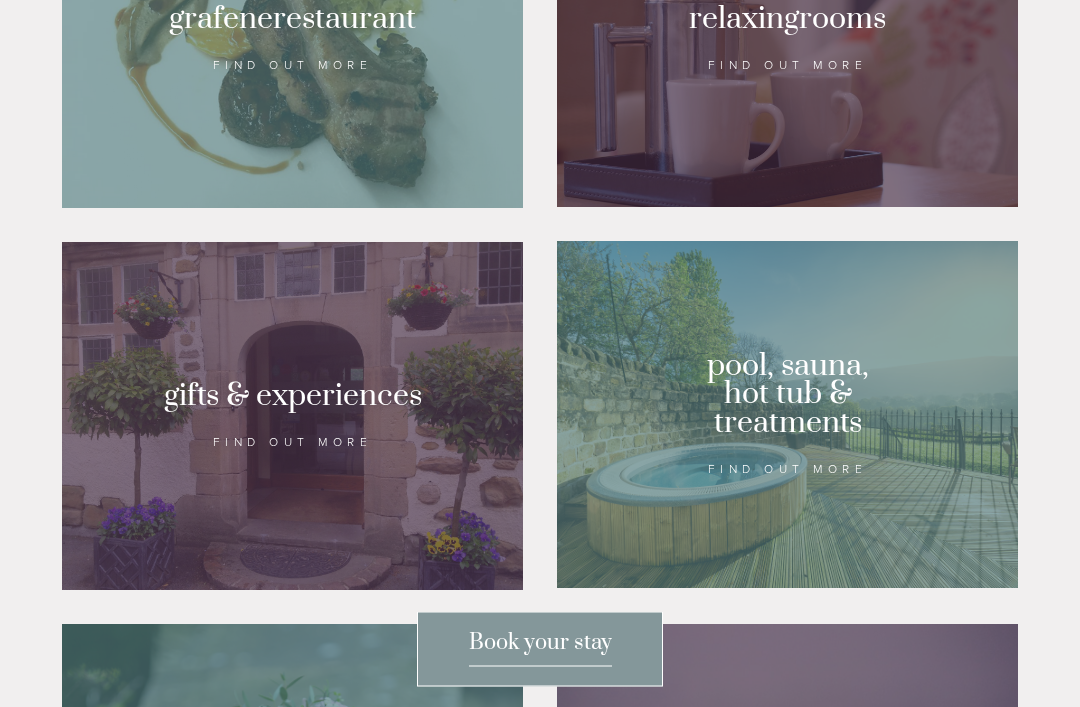 scroll, scrollTop: 1527, scrollLeft: 0, axis: vertical 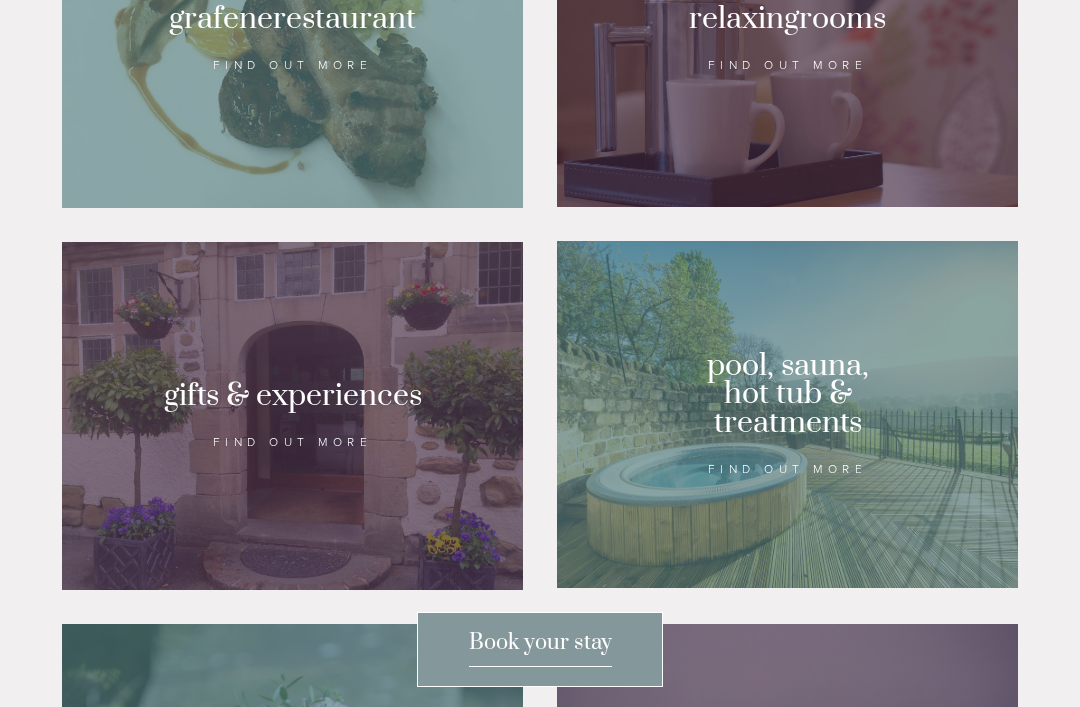 click at bounding box center (787, 414) 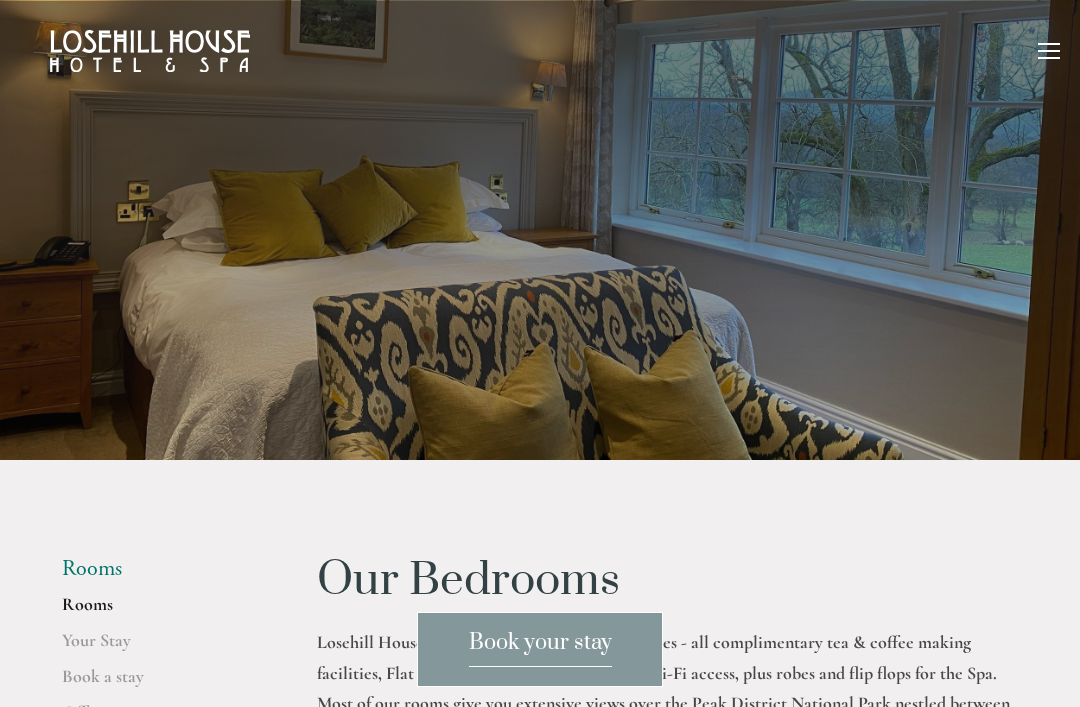 scroll, scrollTop: 0, scrollLeft: 0, axis: both 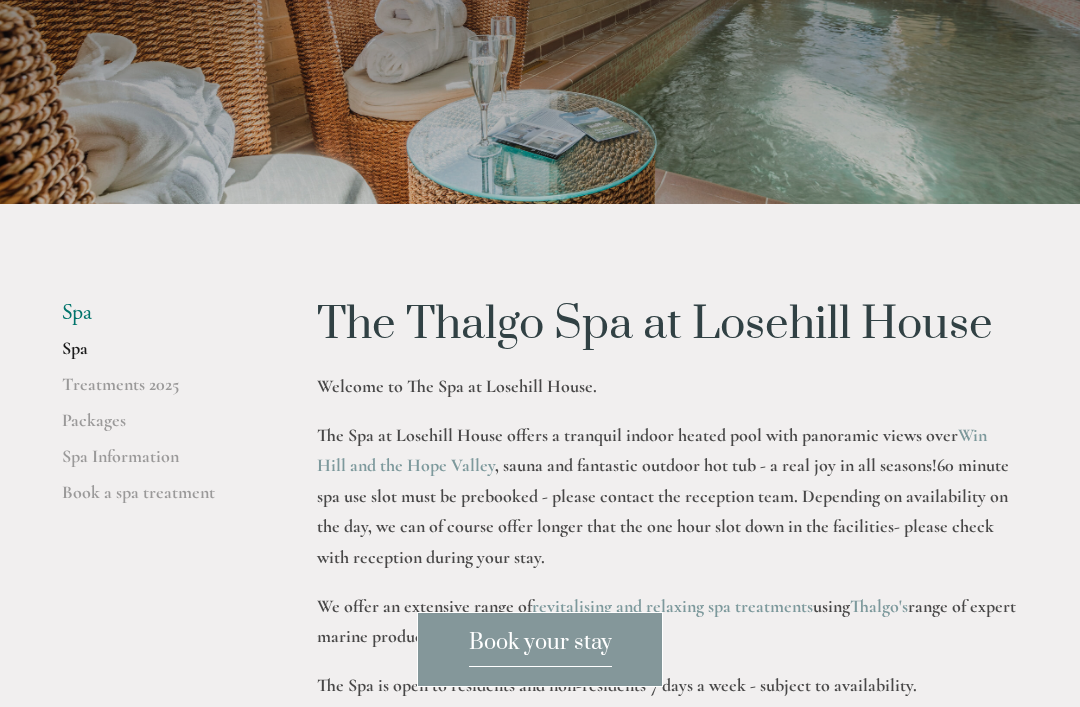 click on "Treatments 2025" at bounding box center (157, 391) 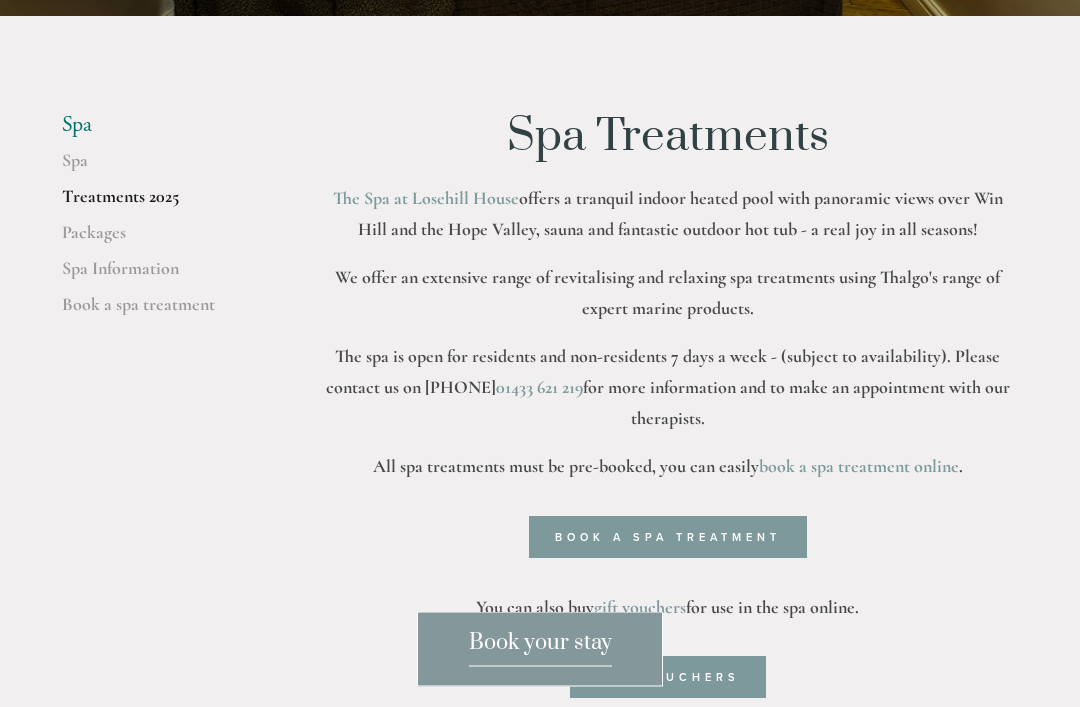 scroll, scrollTop: 429, scrollLeft: 0, axis: vertical 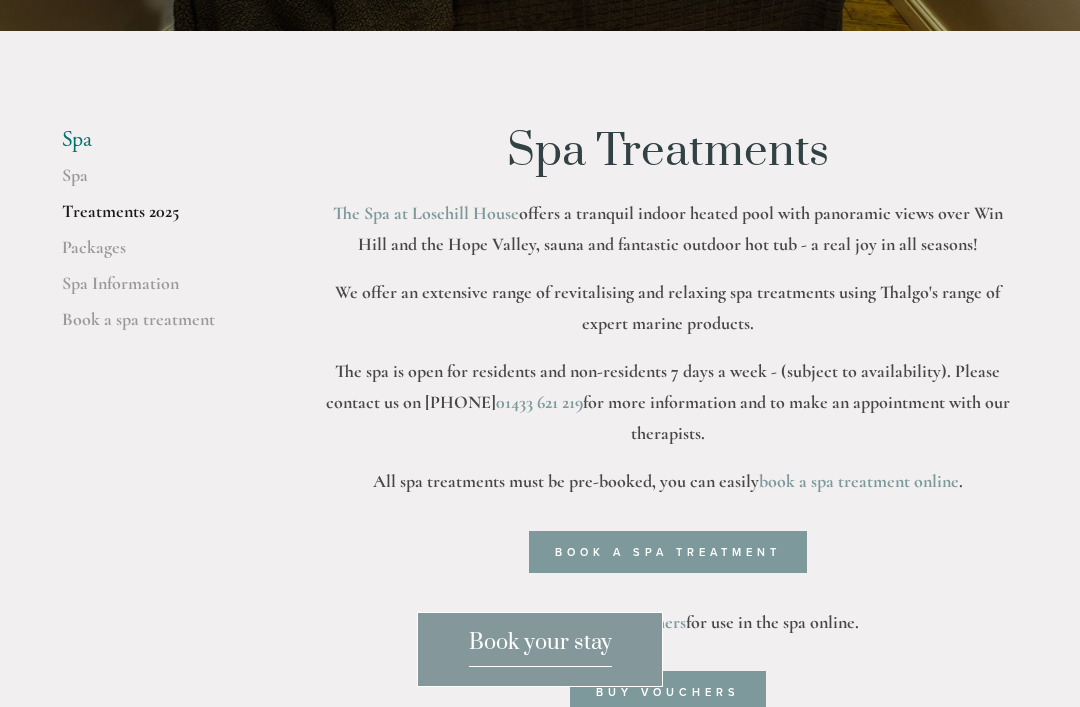 click on "Packages" at bounding box center (157, 254) 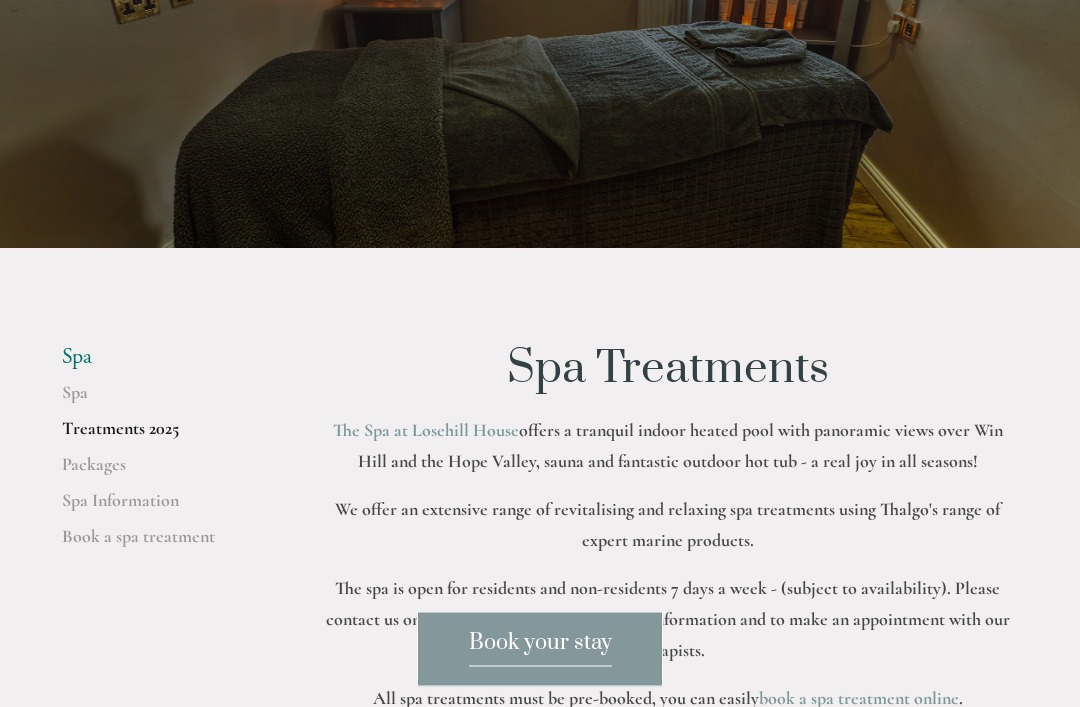 scroll, scrollTop: 130, scrollLeft: 0, axis: vertical 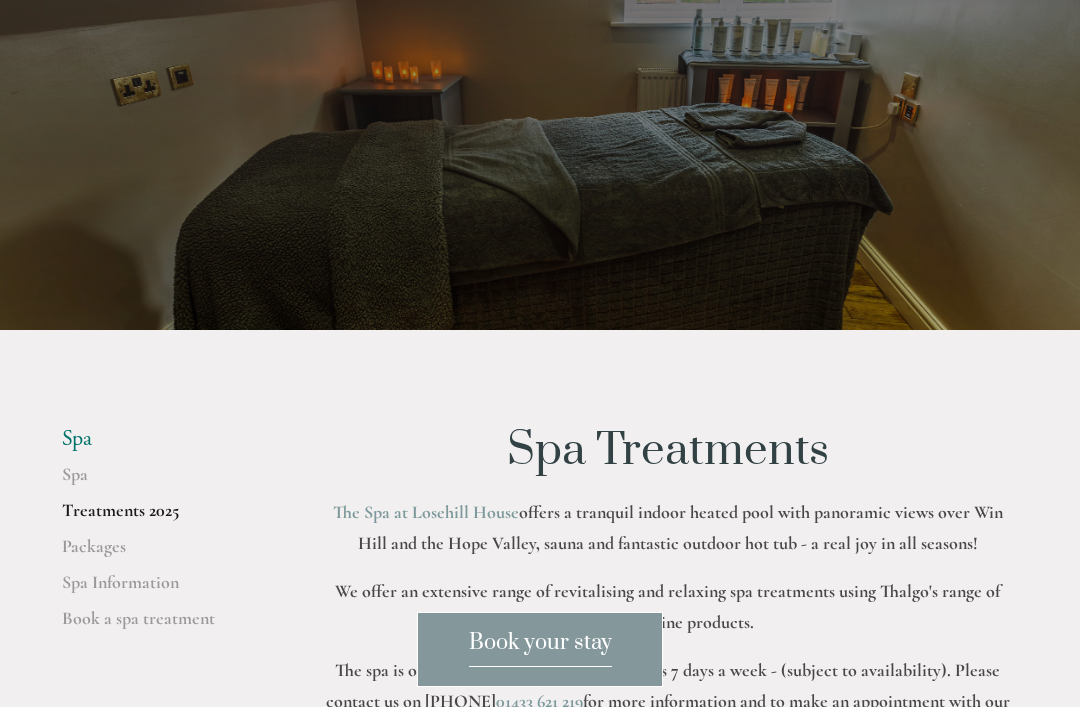 click on "Spa" at bounding box center (157, 439) 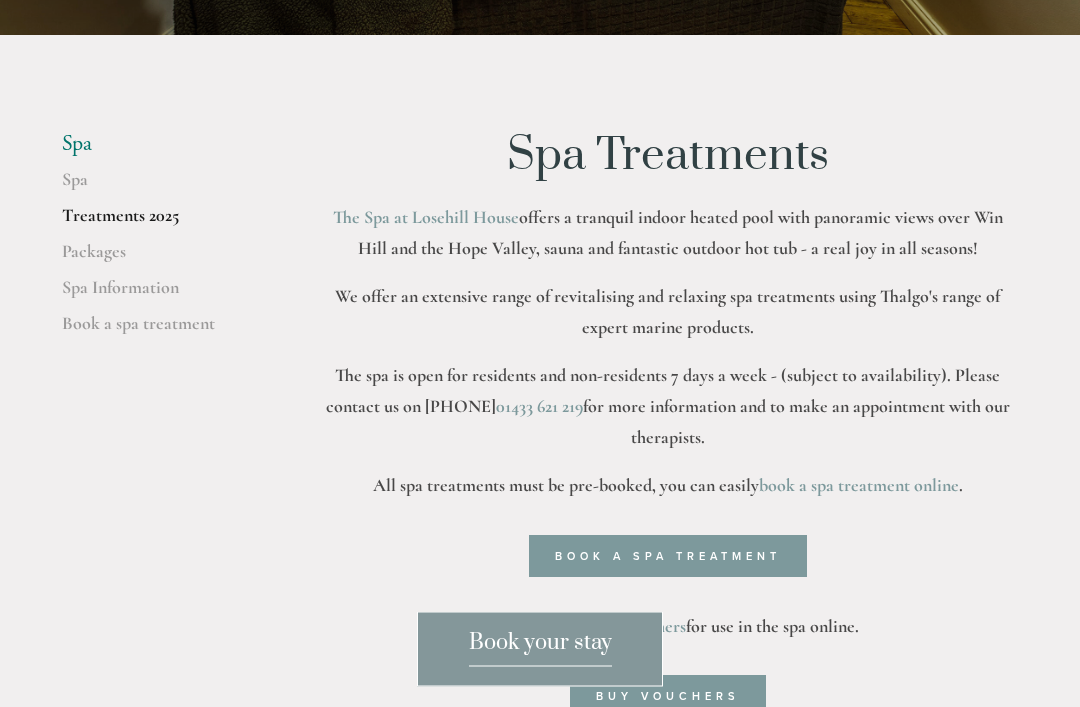 scroll, scrollTop: 425, scrollLeft: 0, axis: vertical 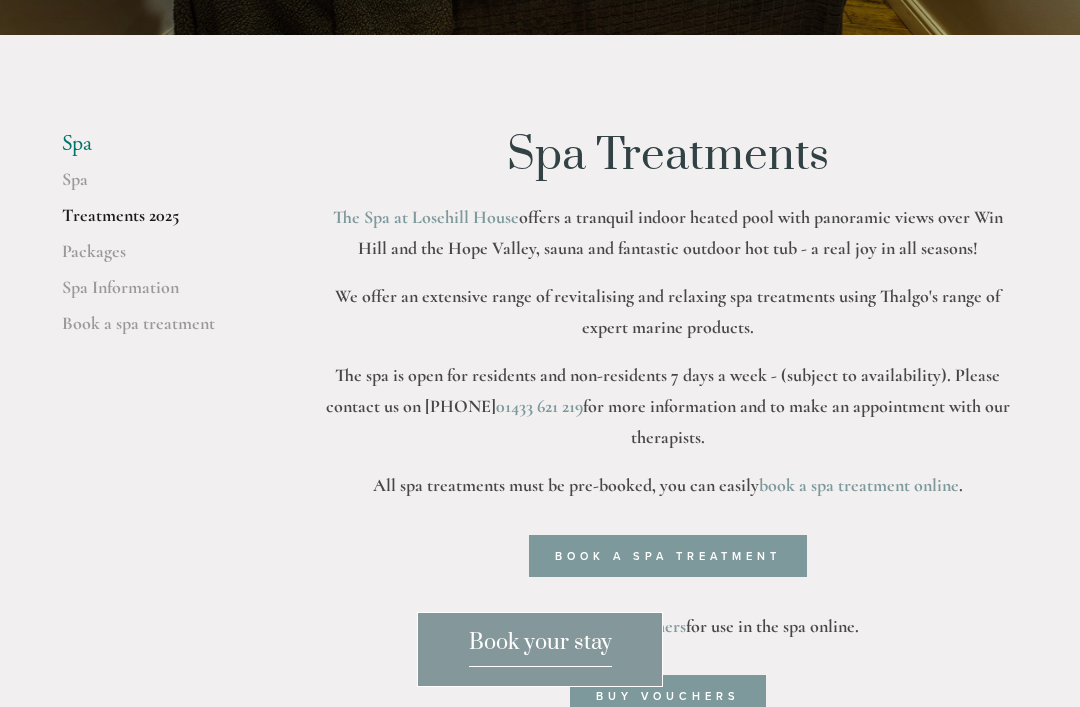 click on "Spa Information" at bounding box center [157, 294] 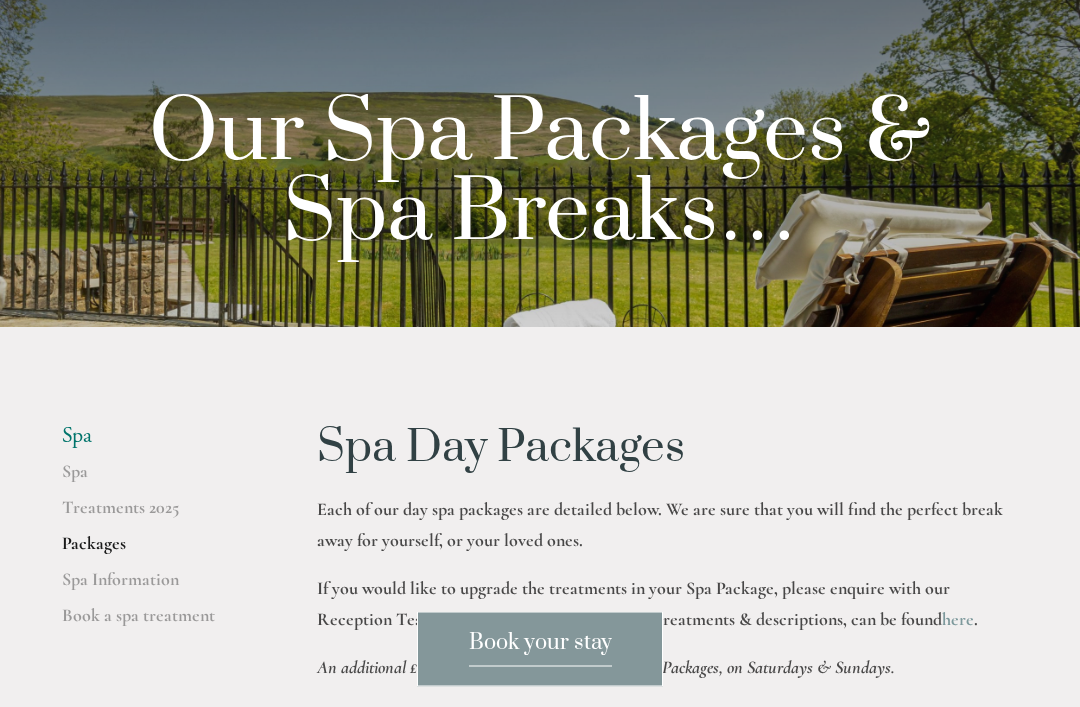 scroll, scrollTop: 175, scrollLeft: 0, axis: vertical 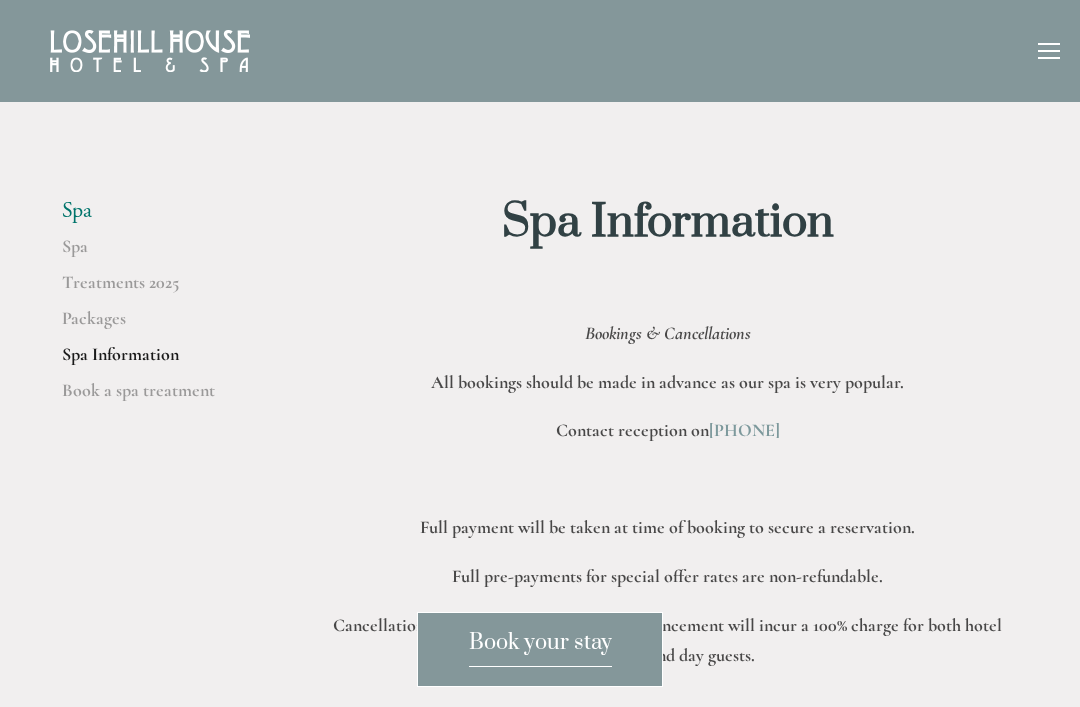 click on "Book a spa treatment" at bounding box center (157, 397) 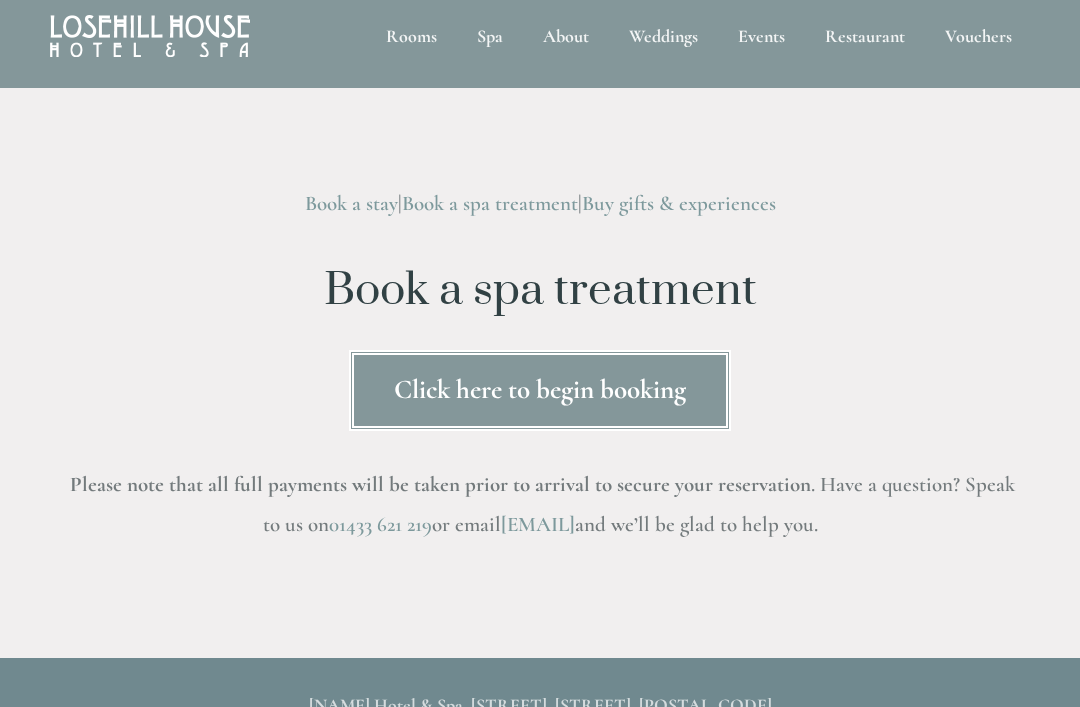 scroll, scrollTop: 0, scrollLeft: 0, axis: both 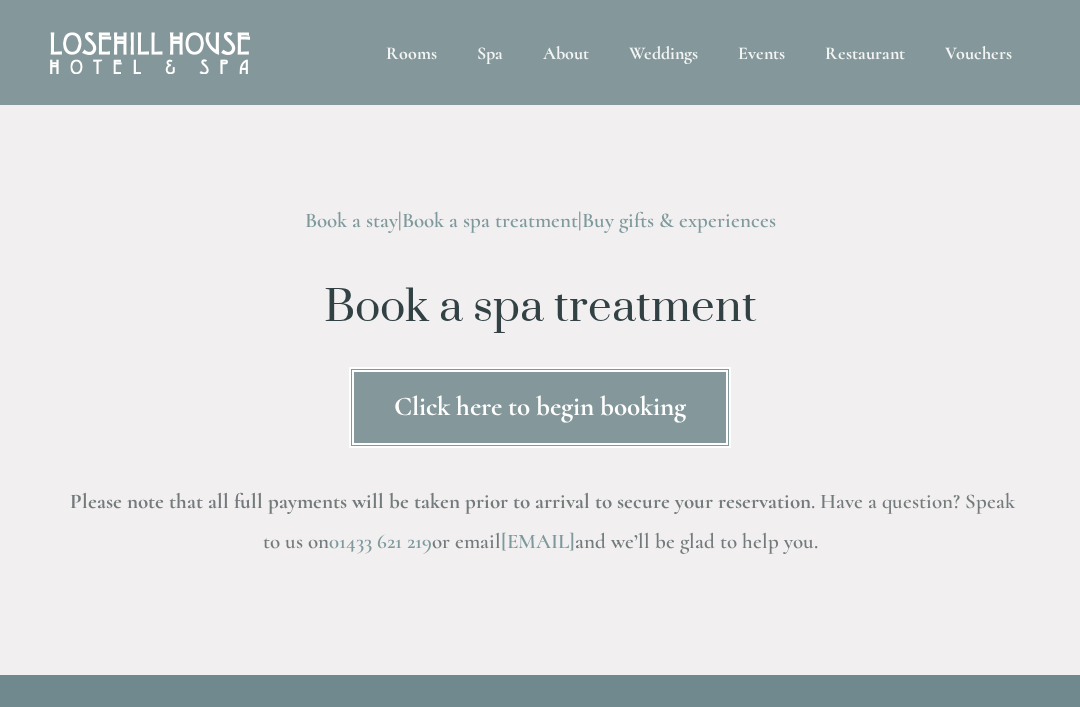 click on "Click here to begin booking" at bounding box center (540, 407) 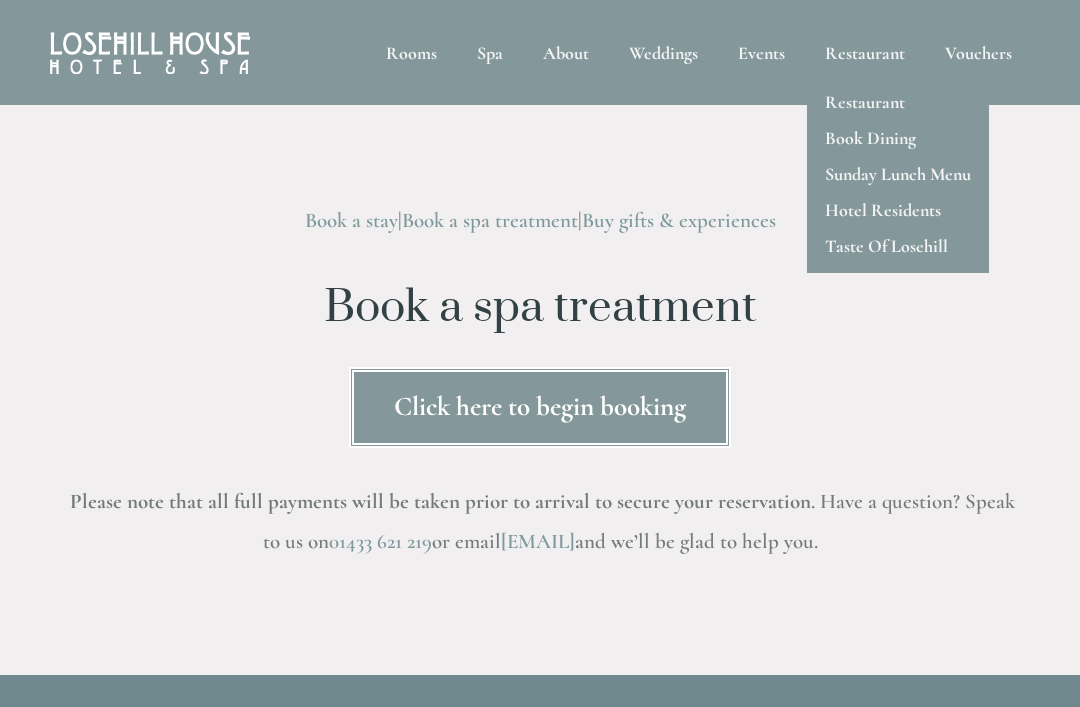click on "Restaurant" at bounding box center [865, 102] 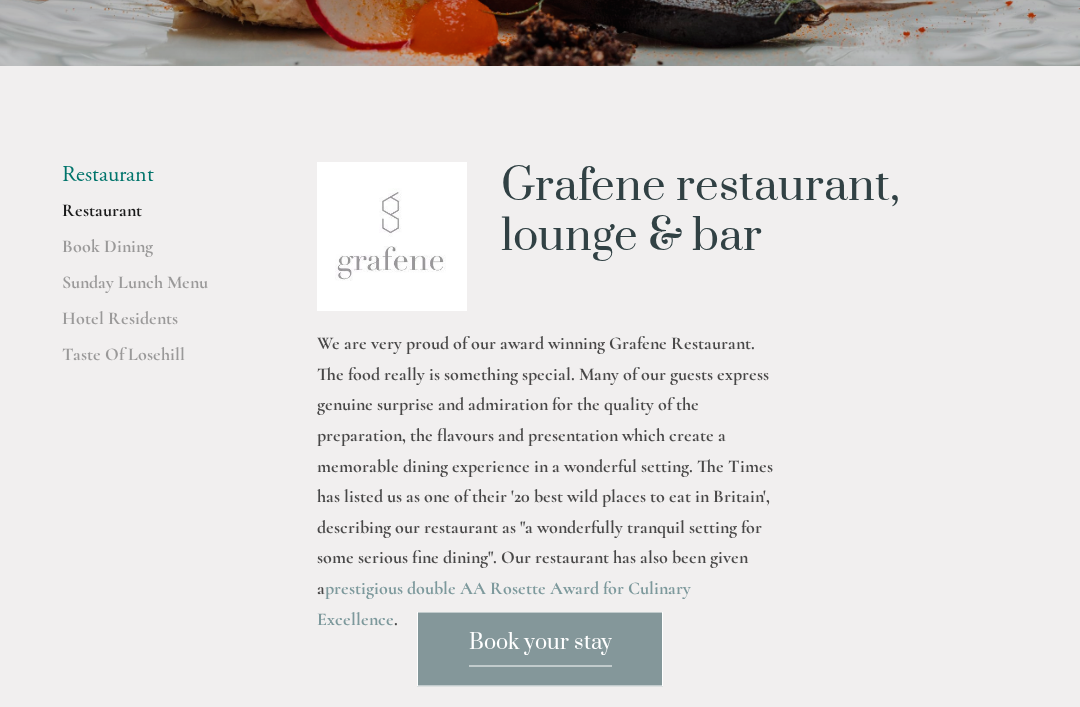 scroll, scrollTop: 394, scrollLeft: 0, axis: vertical 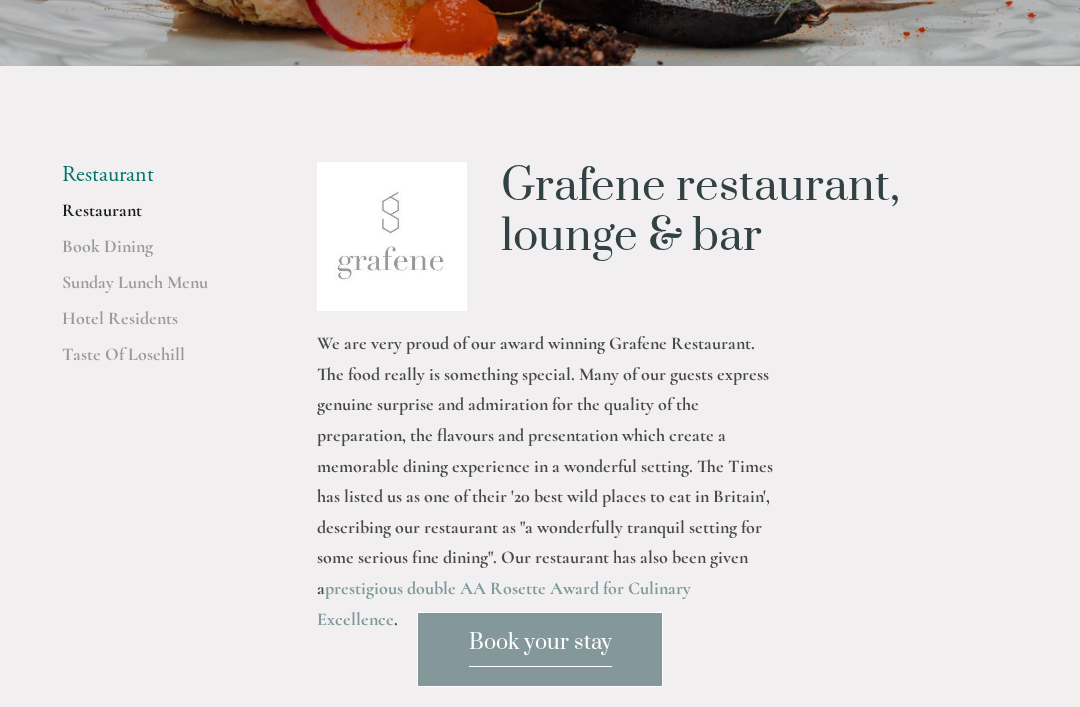 click on "Taste Of Losehill" at bounding box center [157, 361] 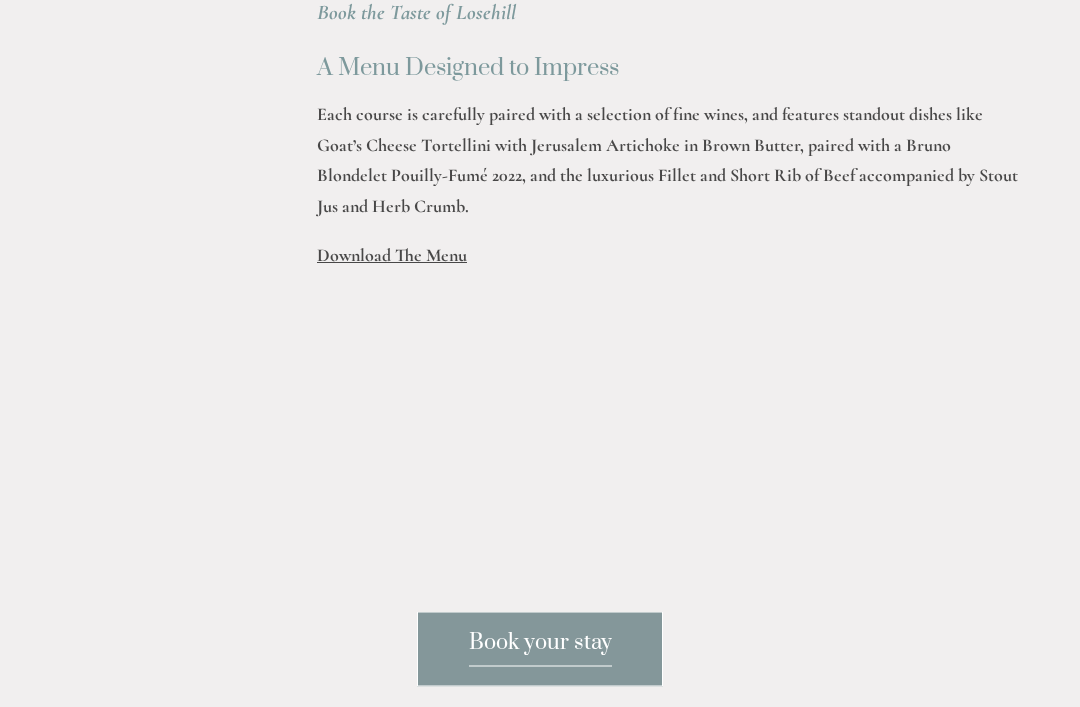 scroll, scrollTop: 826, scrollLeft: 0, axis: vertical 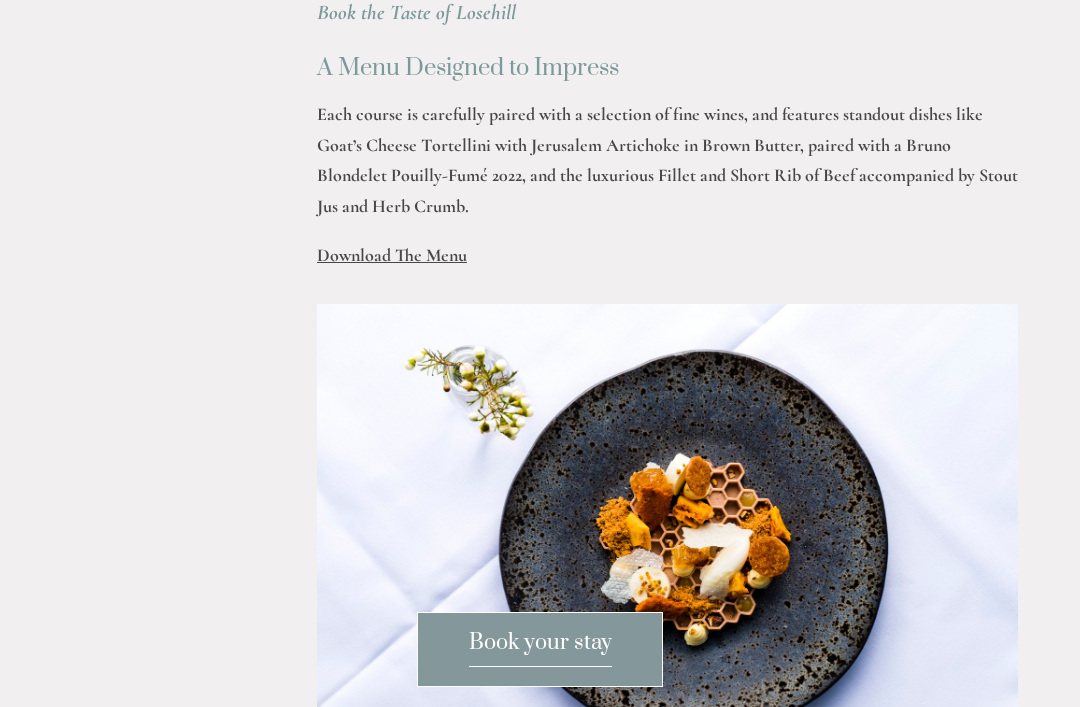 click on "Download The Menu" at bounding box center (392, 255) 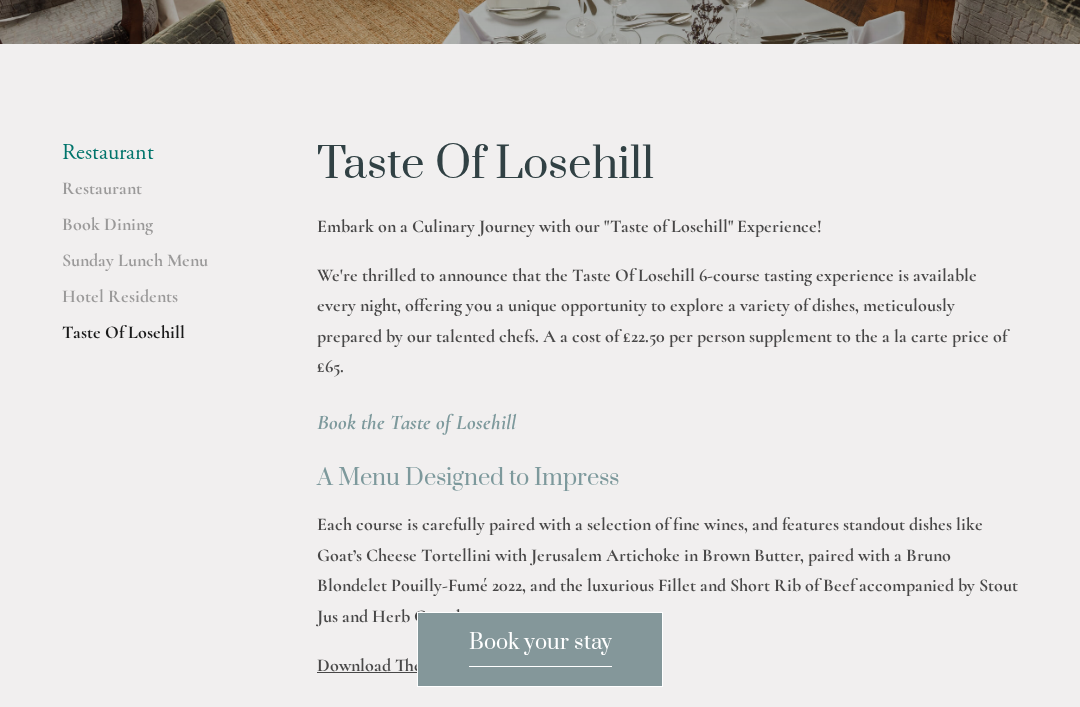 scroll, scrollTop: 415, scrollLeft: 0, axis: vertical 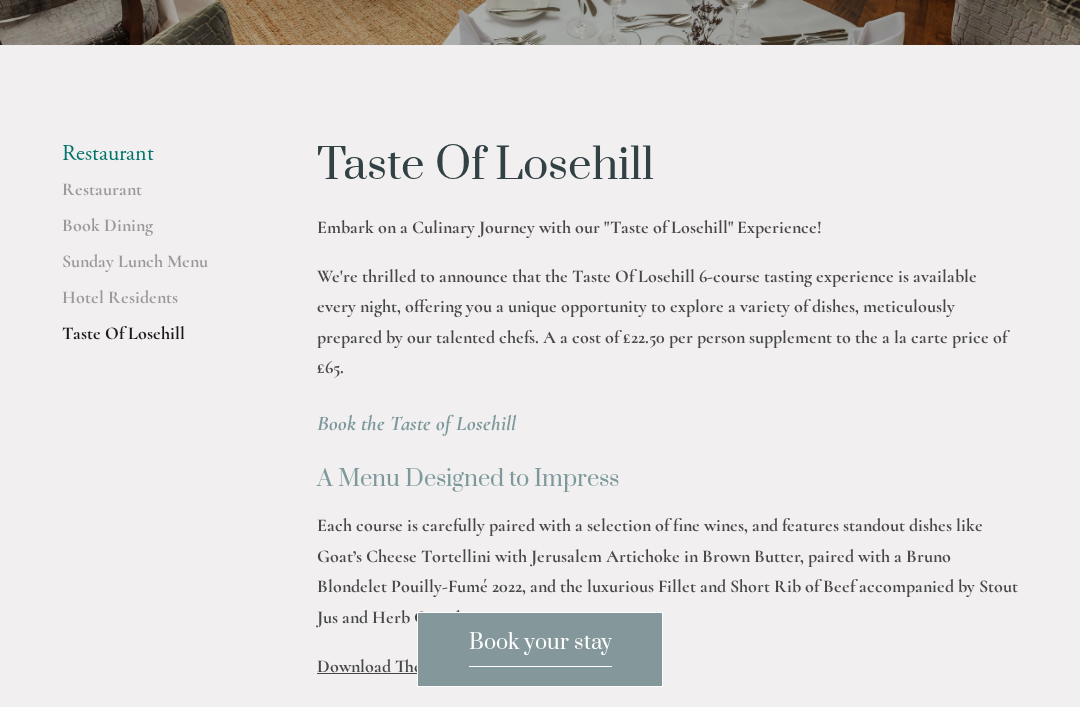 click on "Restaurant" at bounding box center [157, 196] 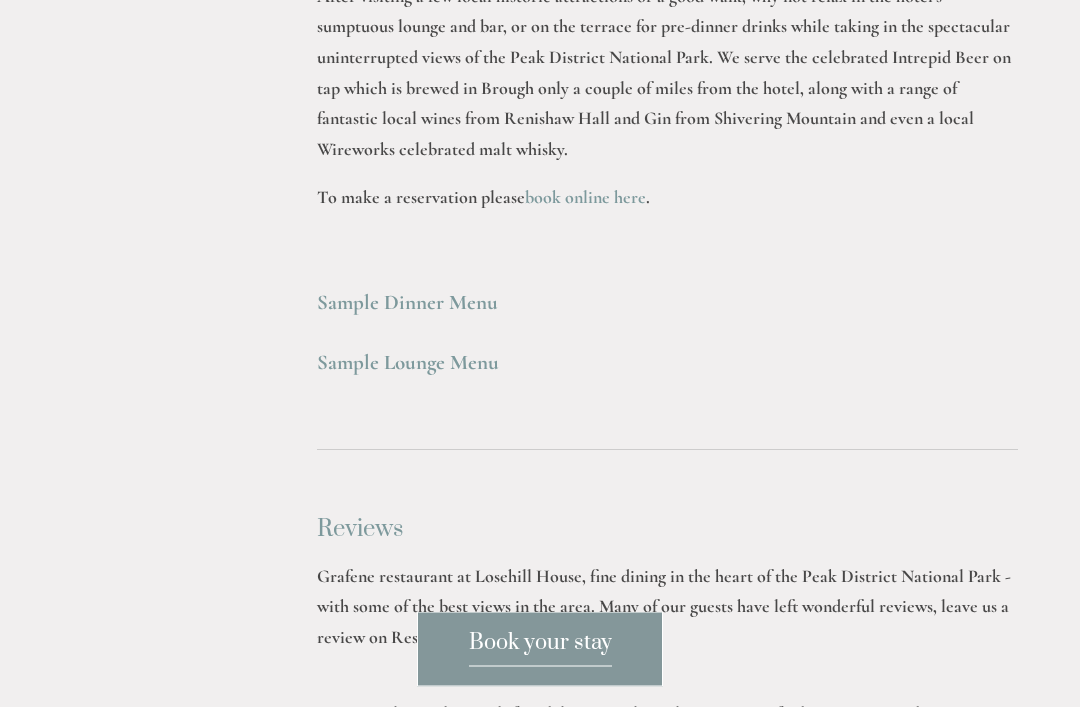 scroll, scrollTop: 5477, scrollLeft: 0, axis: vertical 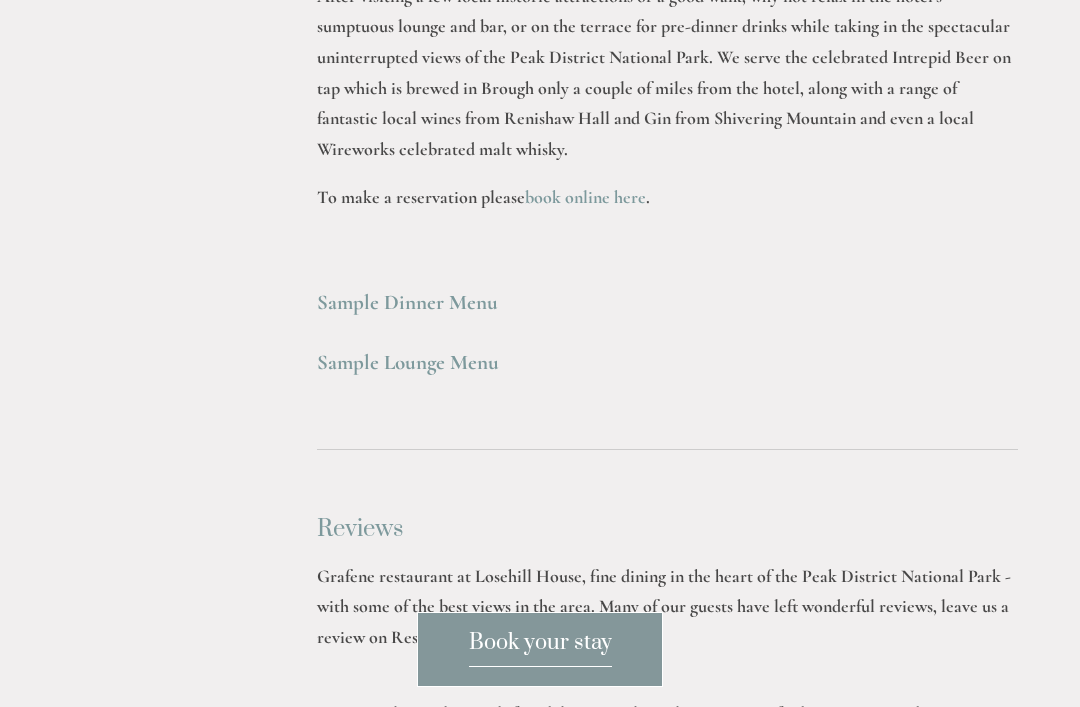 click on "Book your stay" at bounding box center [540, 649] 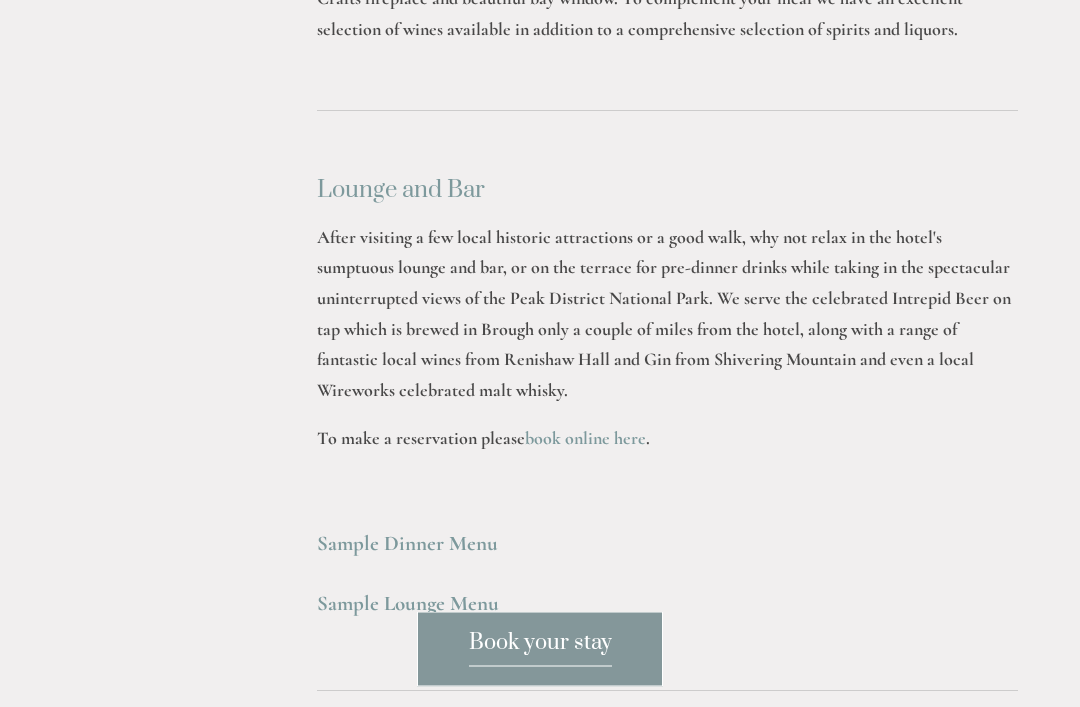 scroll, scrollTop: 5236, scrollLeft: 0, axis: vertical 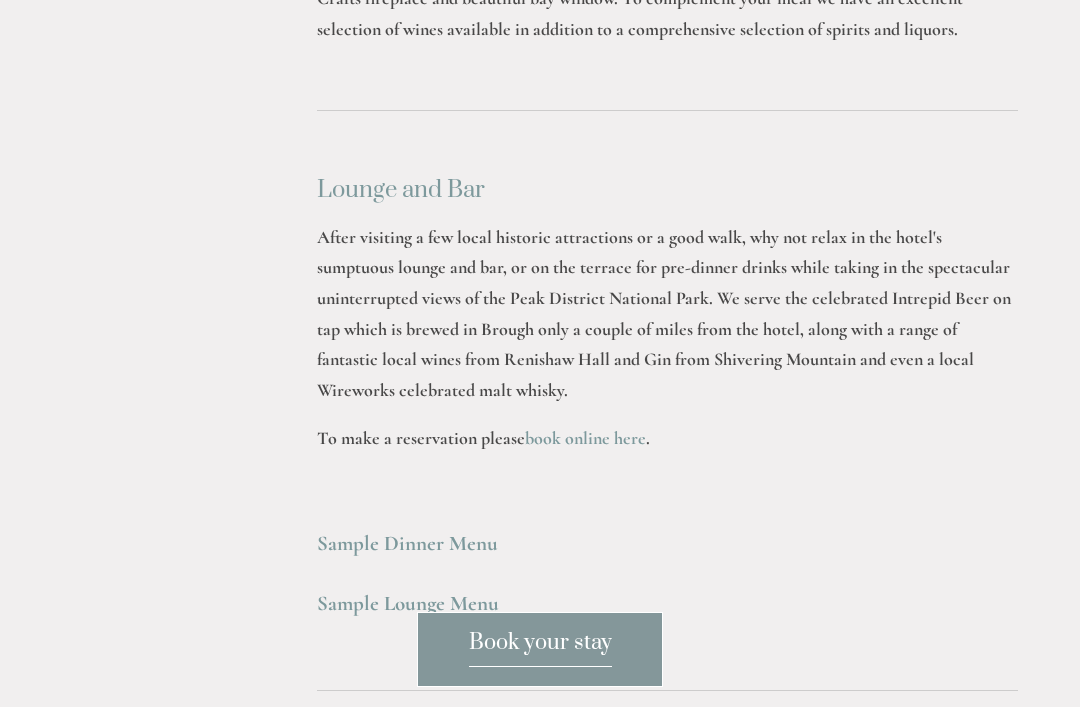 click on "Sample Dinner Menu" at bounding box center (407, 543) 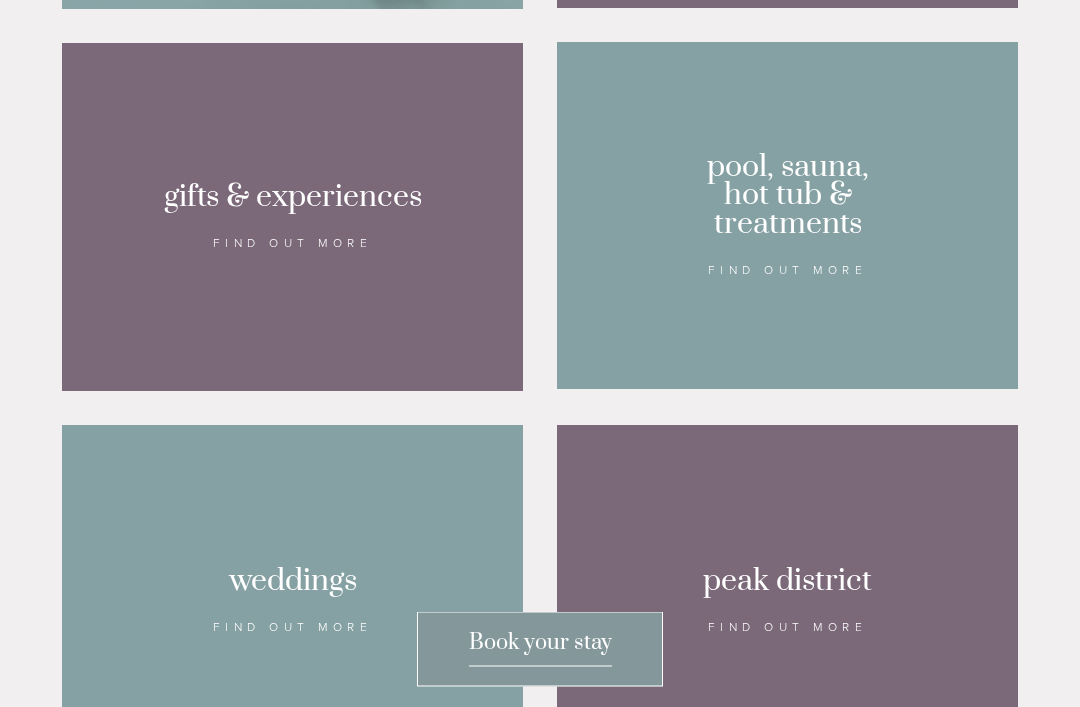 scroll, scrollTop: 1726, scrollLeft: 0, axis: vertical 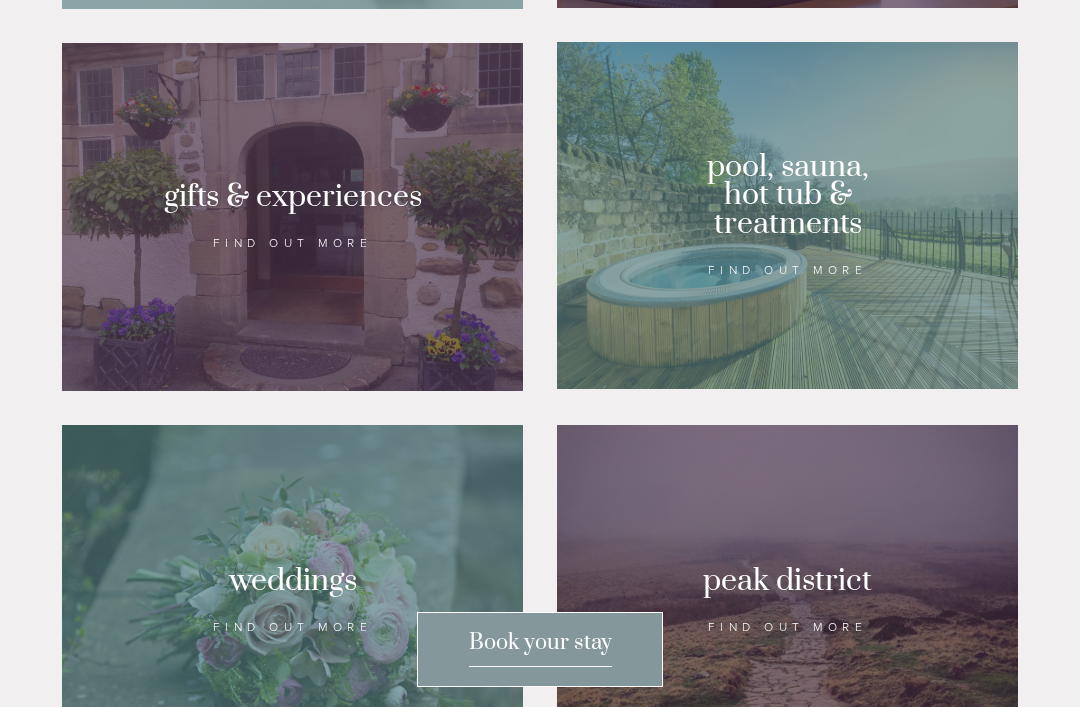 click at bounding box center (787, 215) 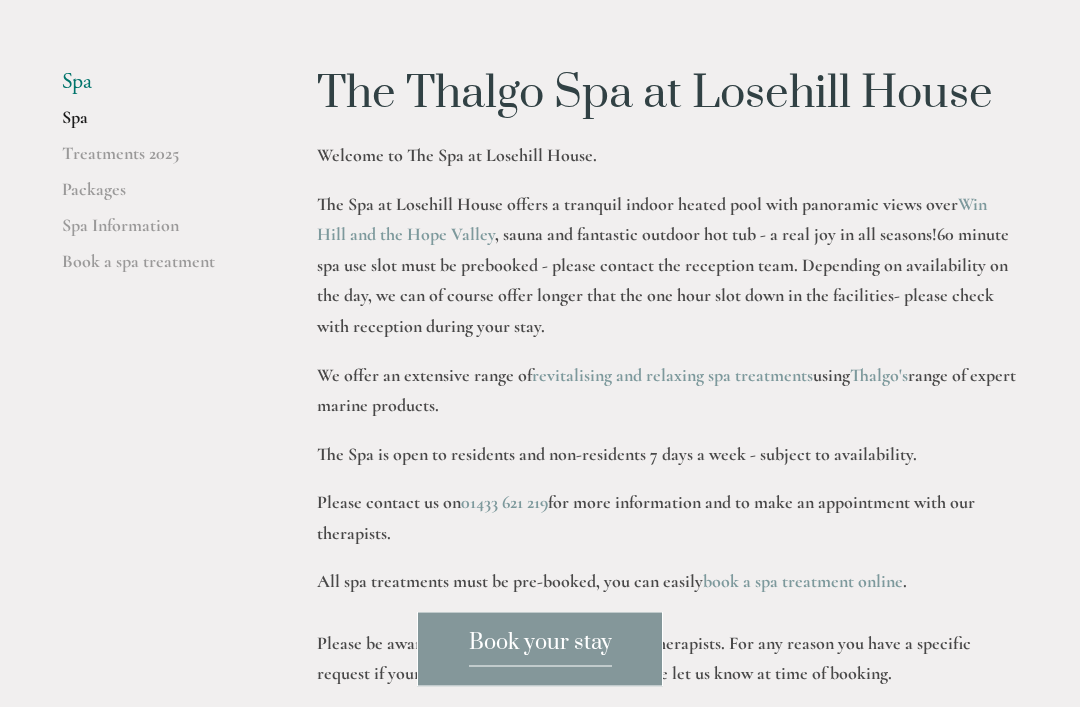 scroll, scrollTop: 460, scrollLeft: 0, axis: vertical 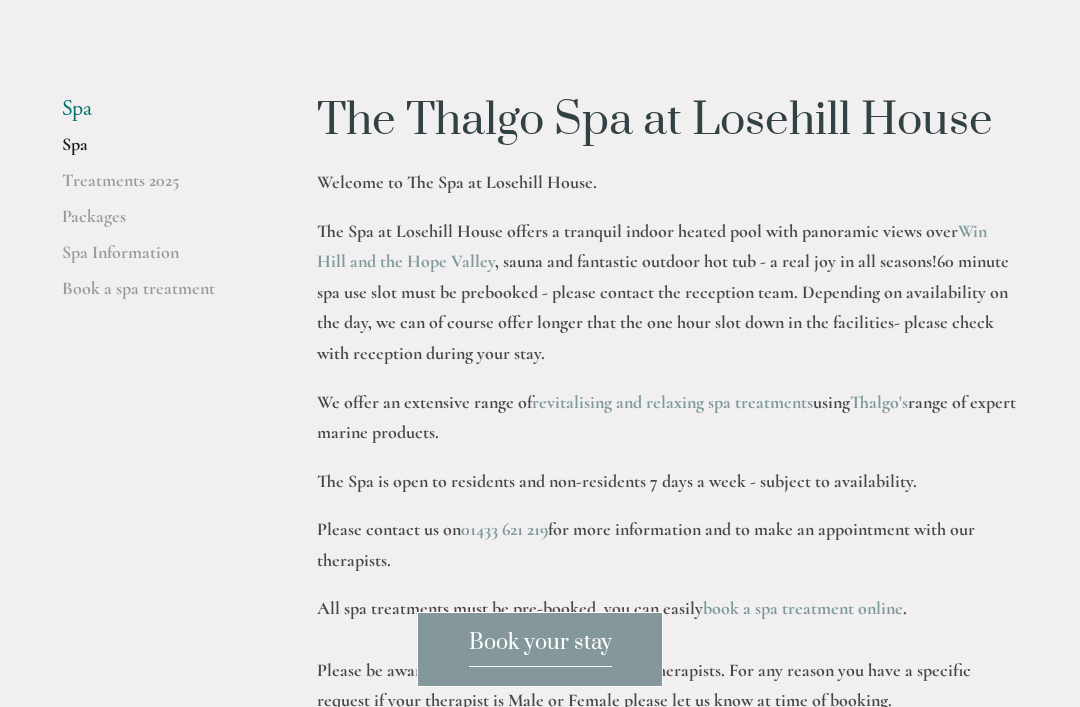 click on "Treatments 2025" at bounding box center (157, 187) 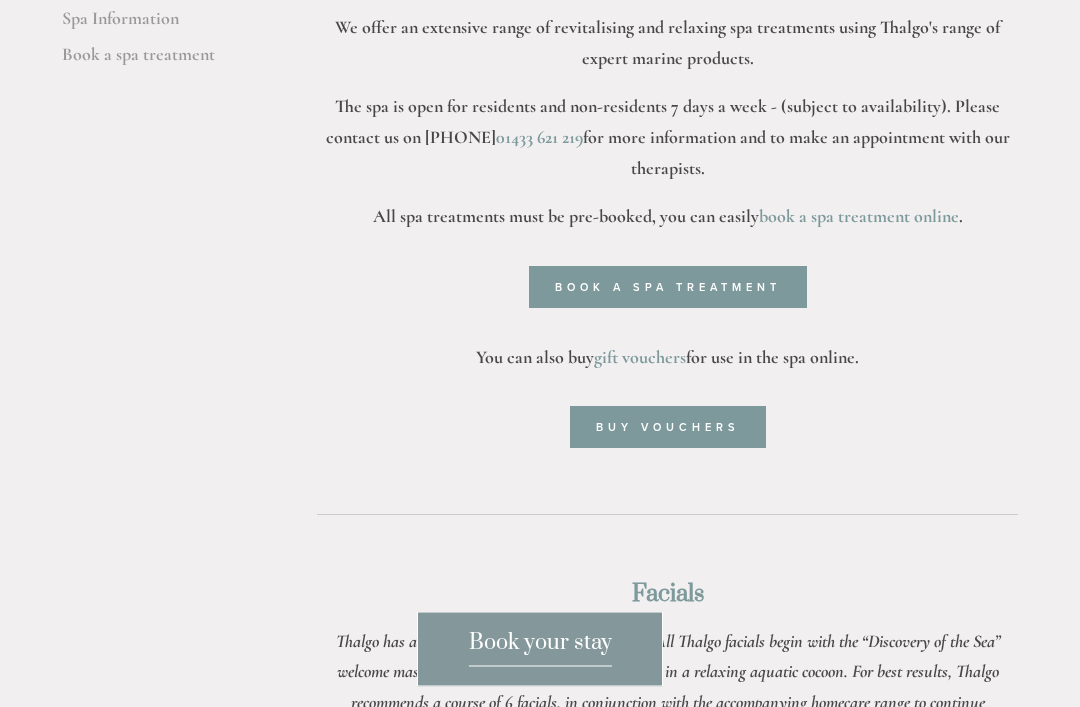 scroll, scrollTop: 695, scrollLeft: 0, axis: vertical 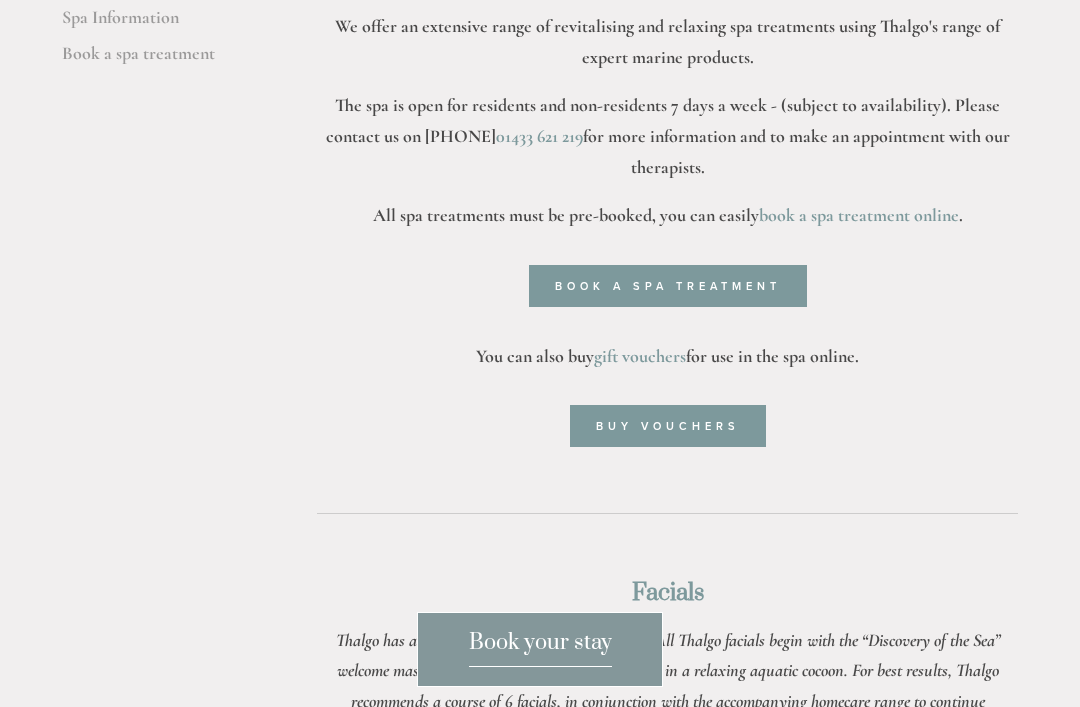 click on "book a spa treatment online" at bounding box center (859, 215) 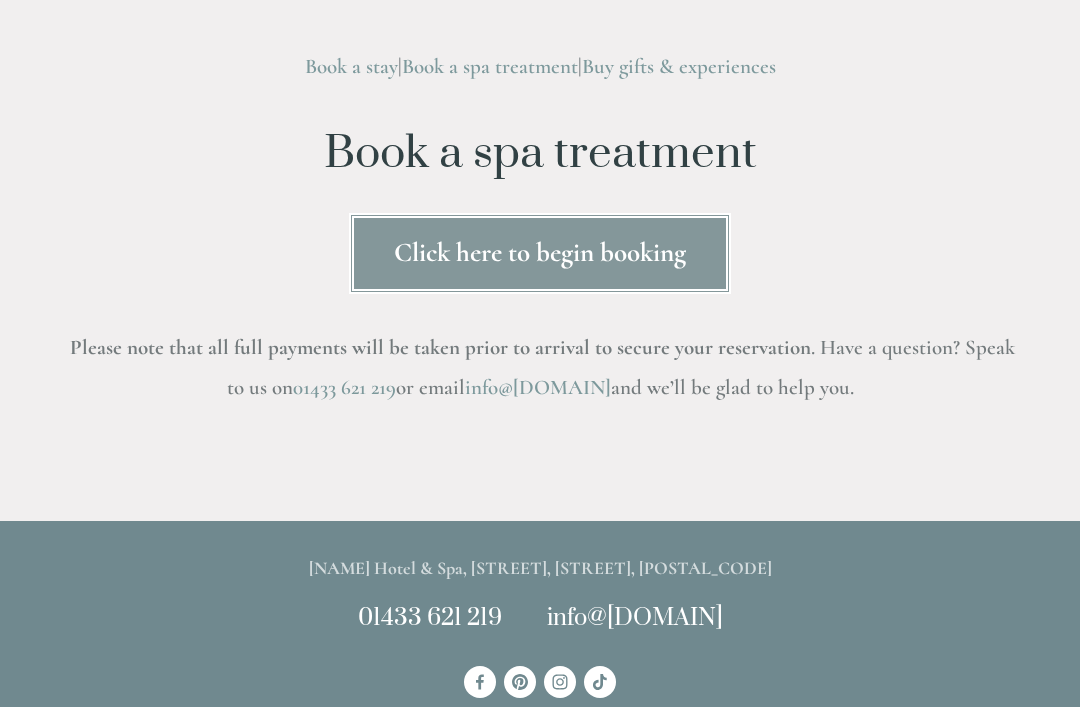 scroll, scrollTop: 154, scrollLeft: 0, axis: vertical 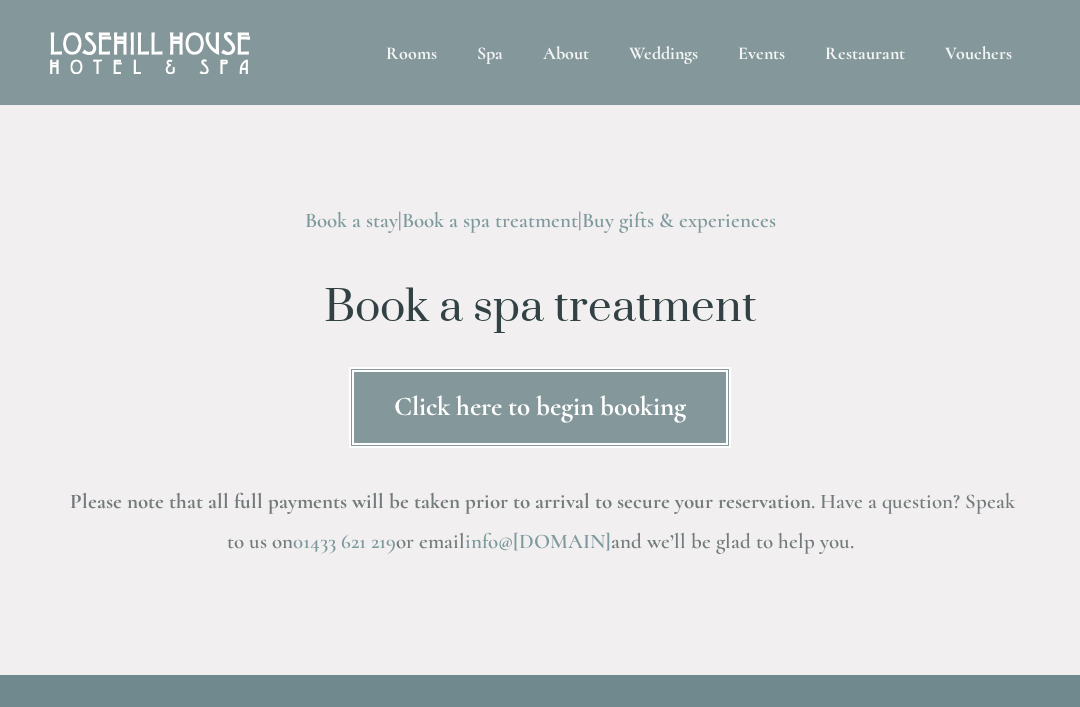click on "Spa" at bounding box center [490, 52] 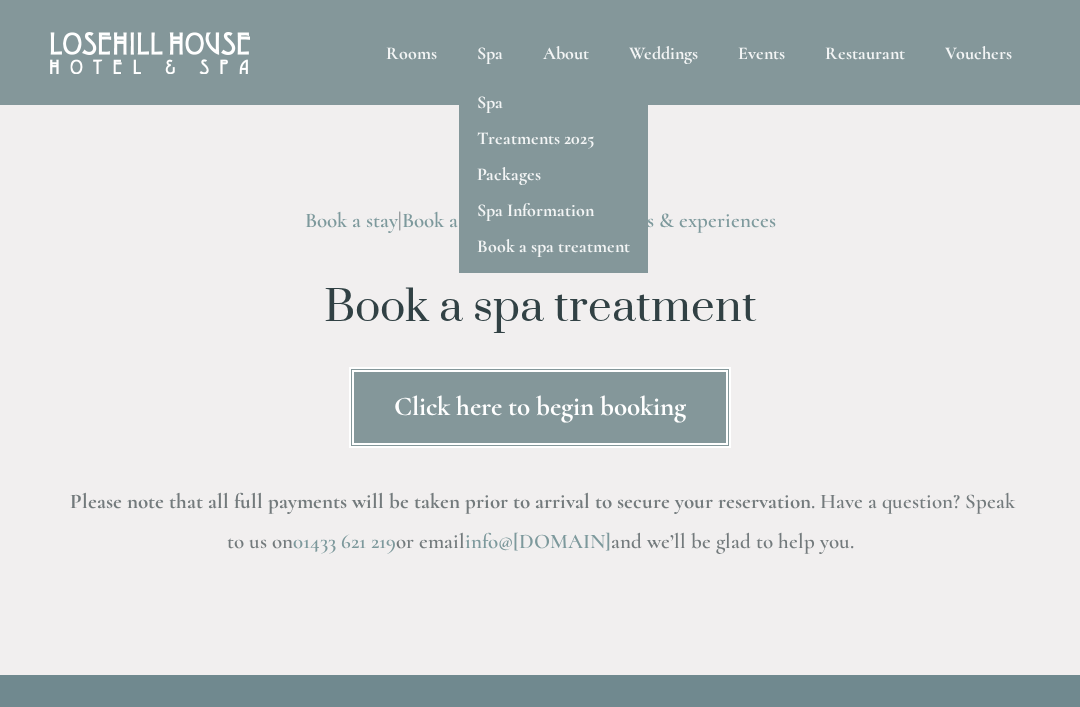 click on "Treatments 2025" at bounding box center (535, 138) 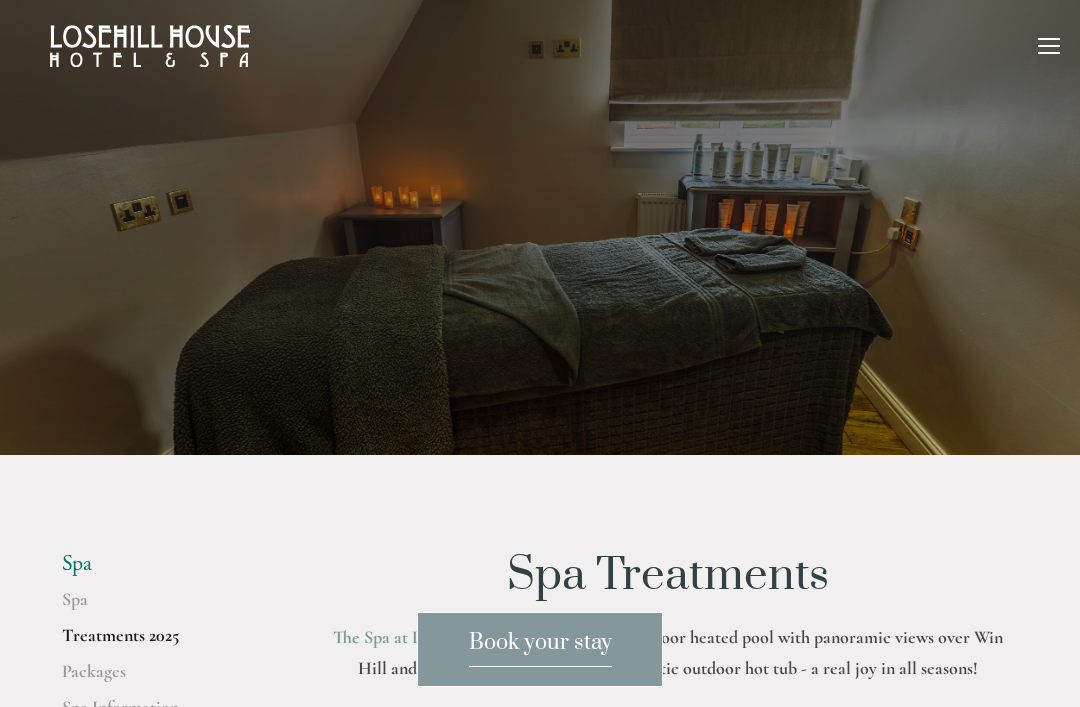 scroll, scrollTop: 0, scrollLeft: 0, axis: both 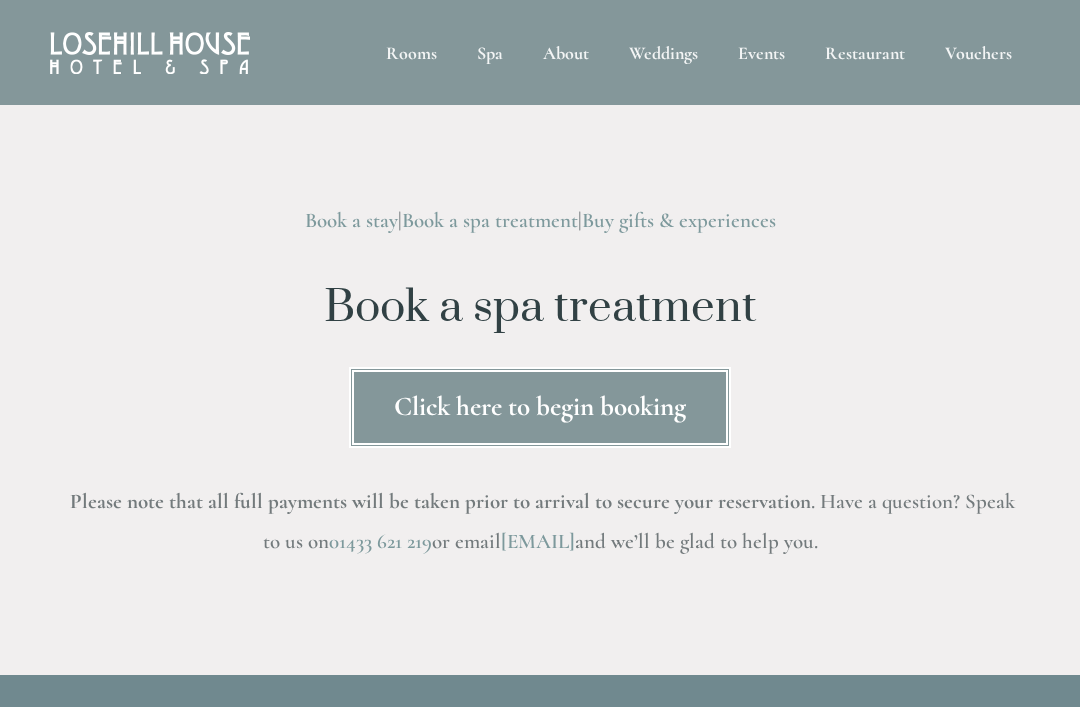 click on "Restaurant" at bounding box center (865, 52) 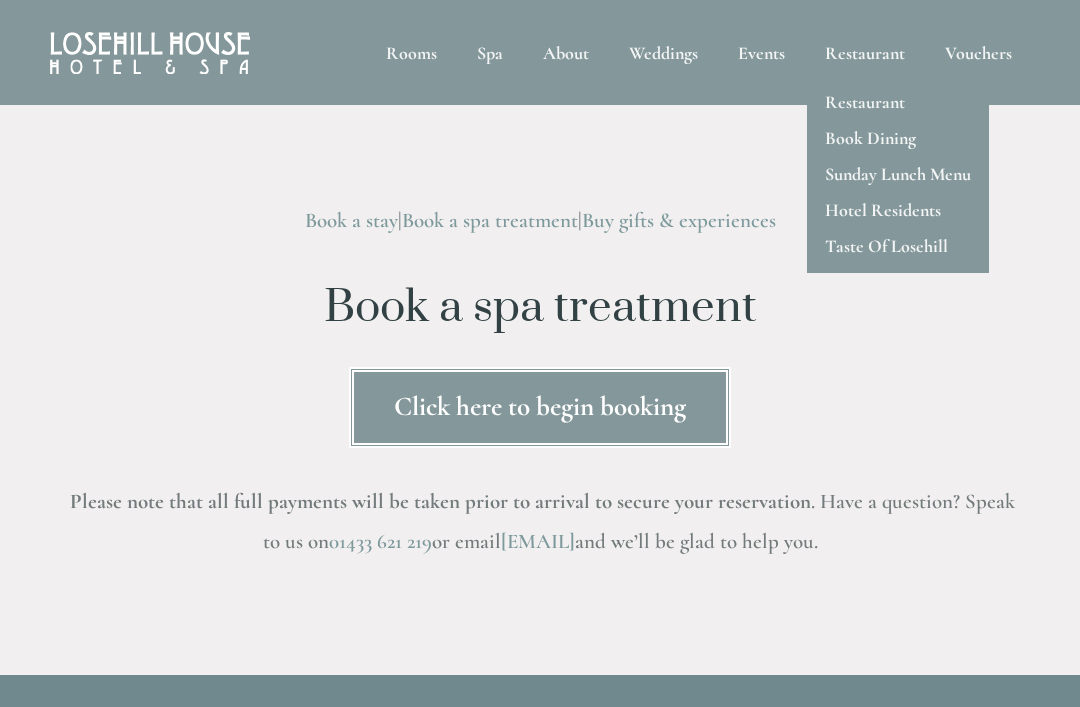 click on "Restaurant" at bounding box center (865, 102) 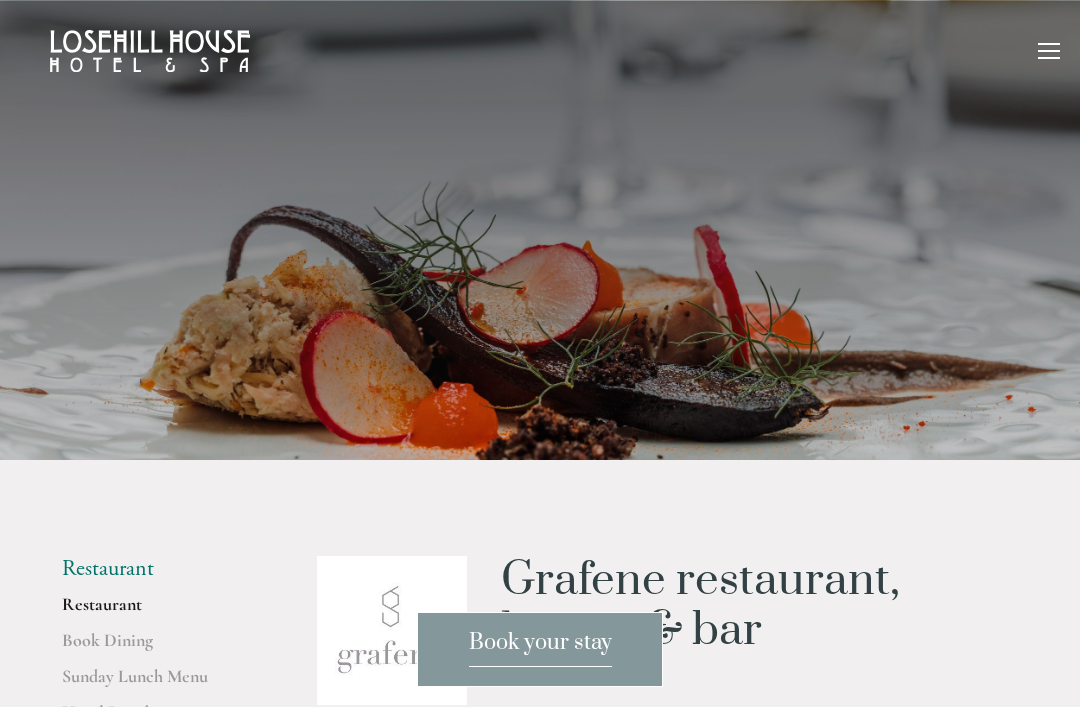 scroll, scrollTop: 0, scrollLeft: 0, axis: both 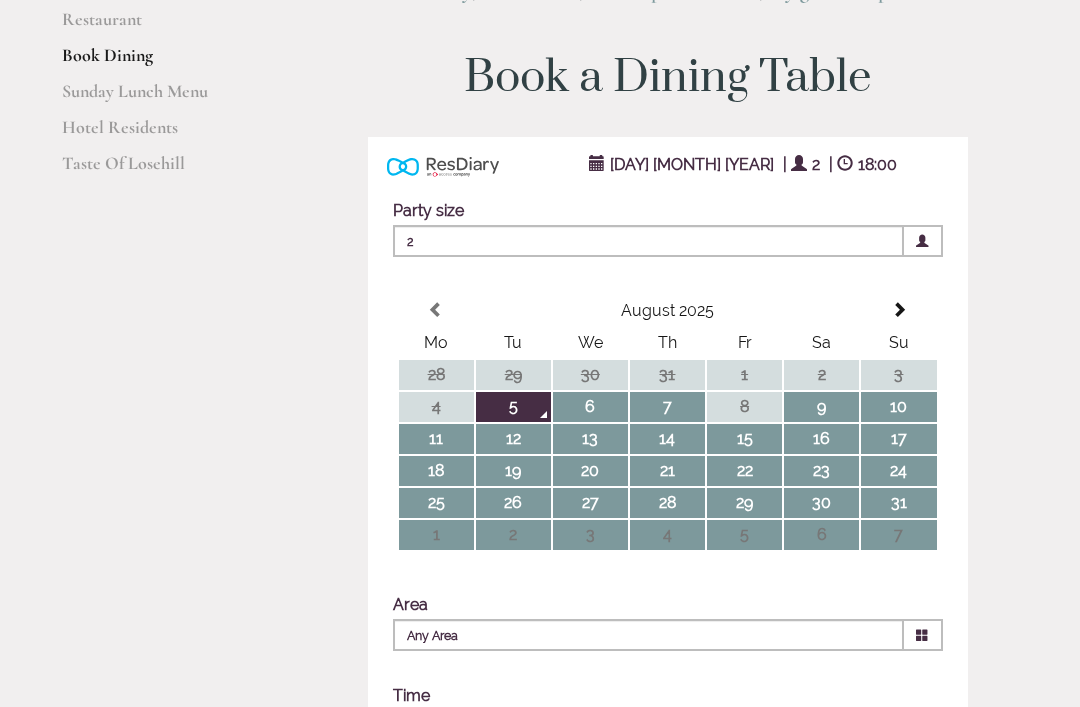 click at bounding box center (593, 164) 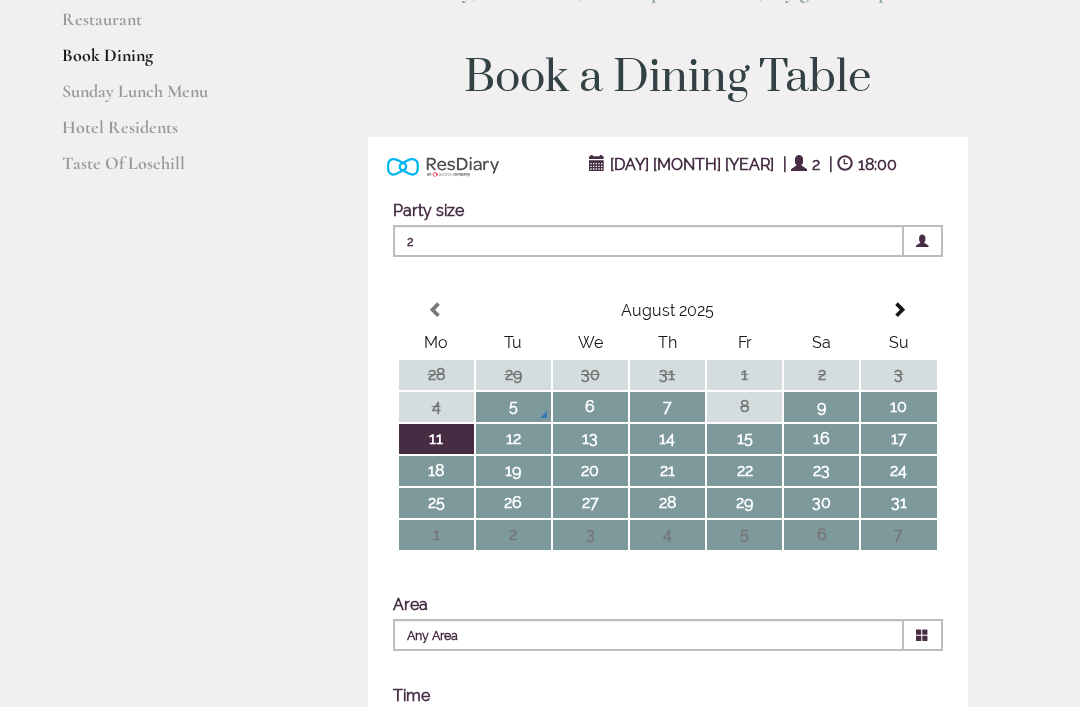 click on "18:00" at bounding box center (877, 164) 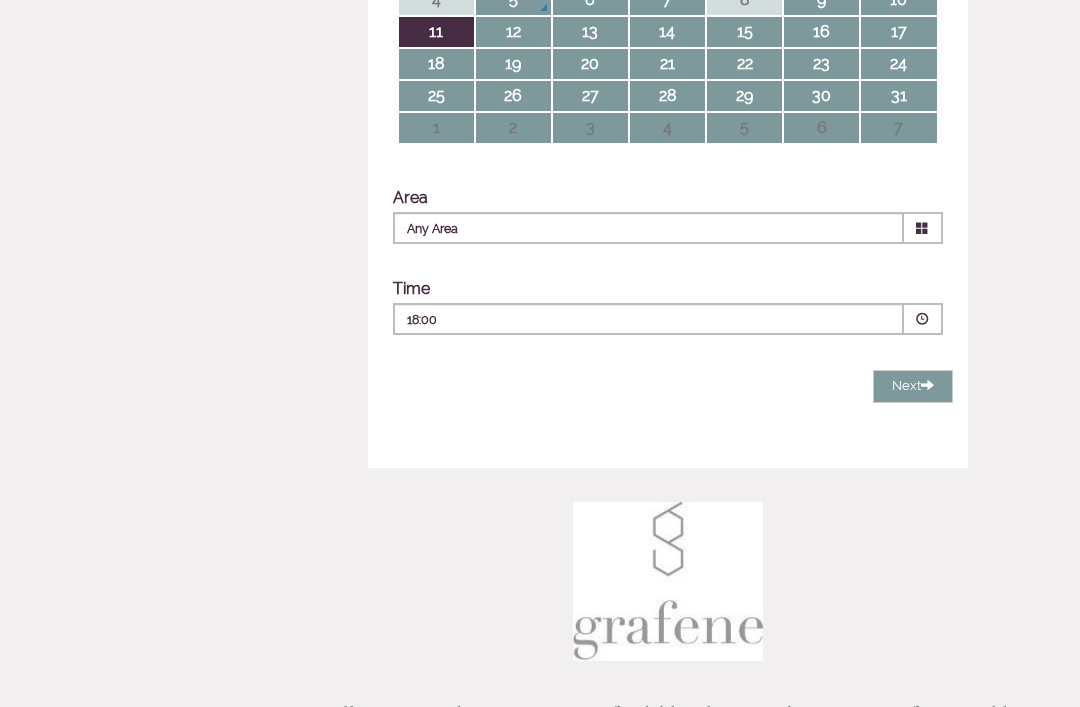 click on "18:00                                                                       Combined Shape                                                                                                                                                                                                                                                                            Join Standby List" at bounding box center (648, 320) 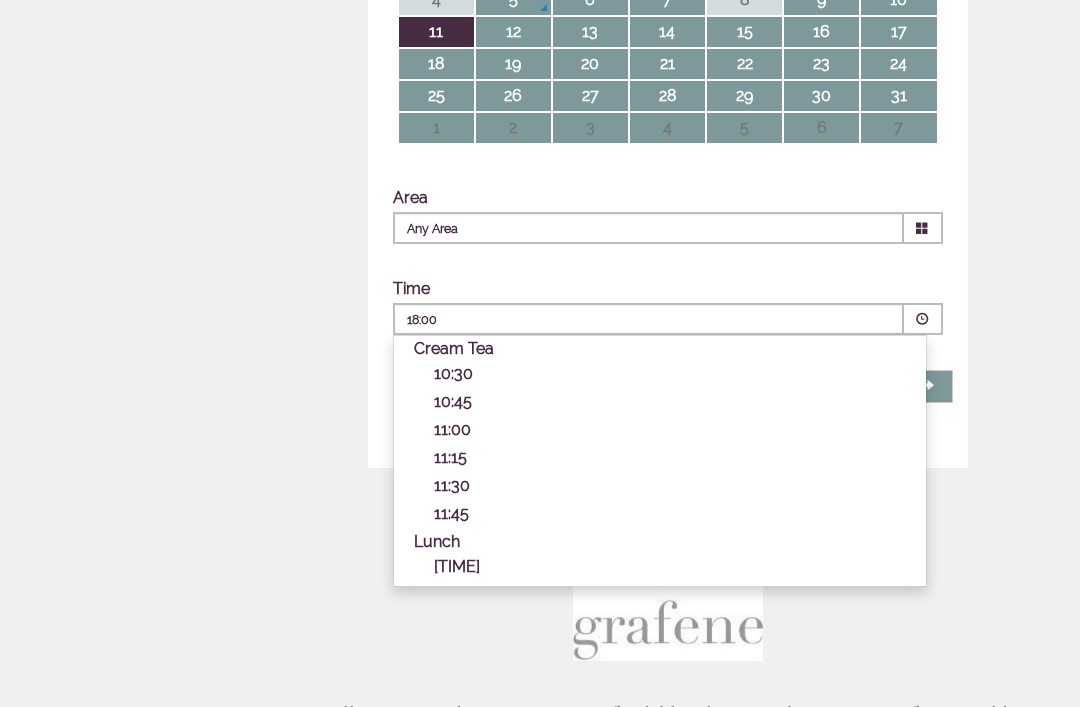 scroll, scrollTop: 634, scrollLeft: 0, axis: vertical 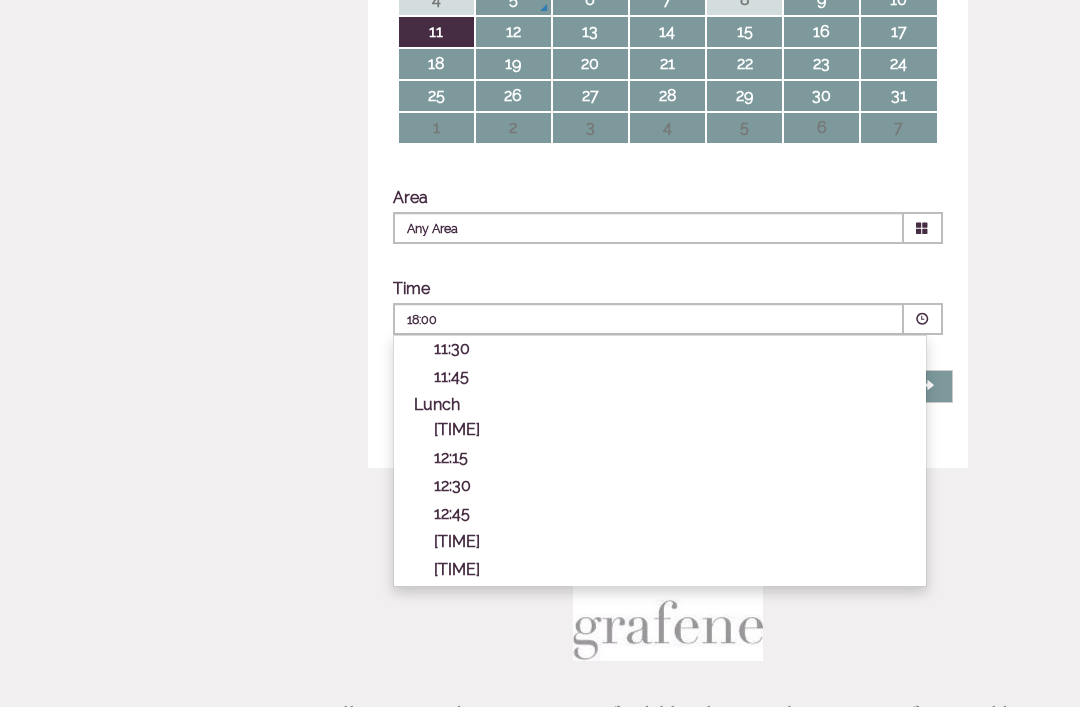 click on "12:15" at bounding box center (670, 457) 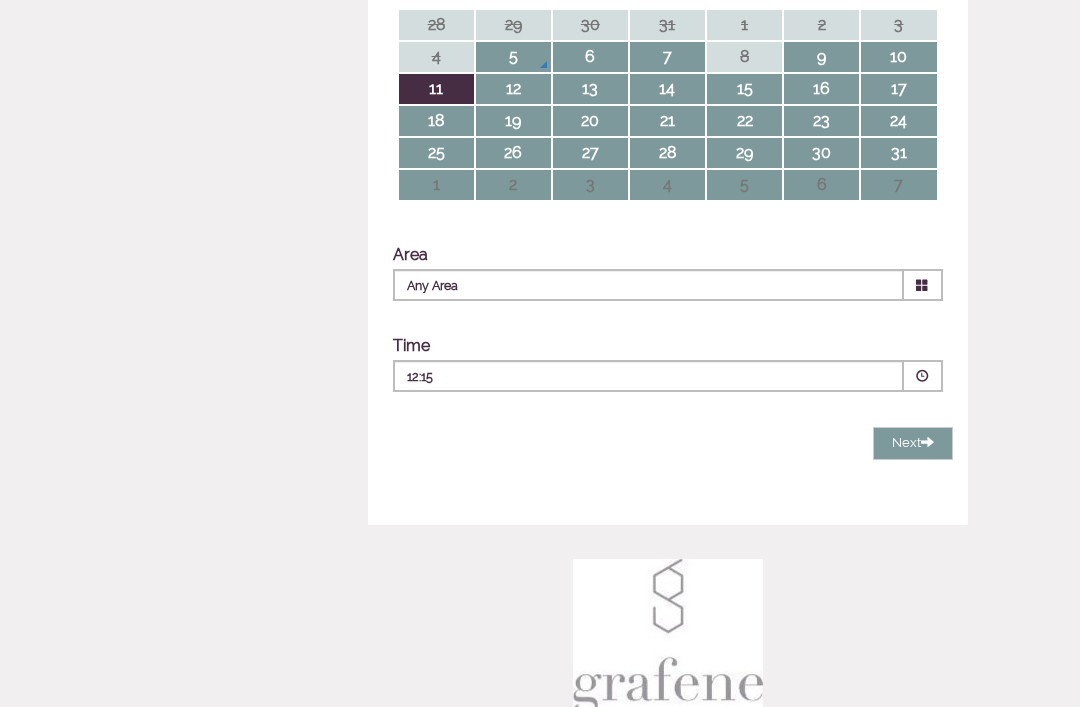 scroll, scrollTop: 560, scrollLeft: 0, axis: vertical 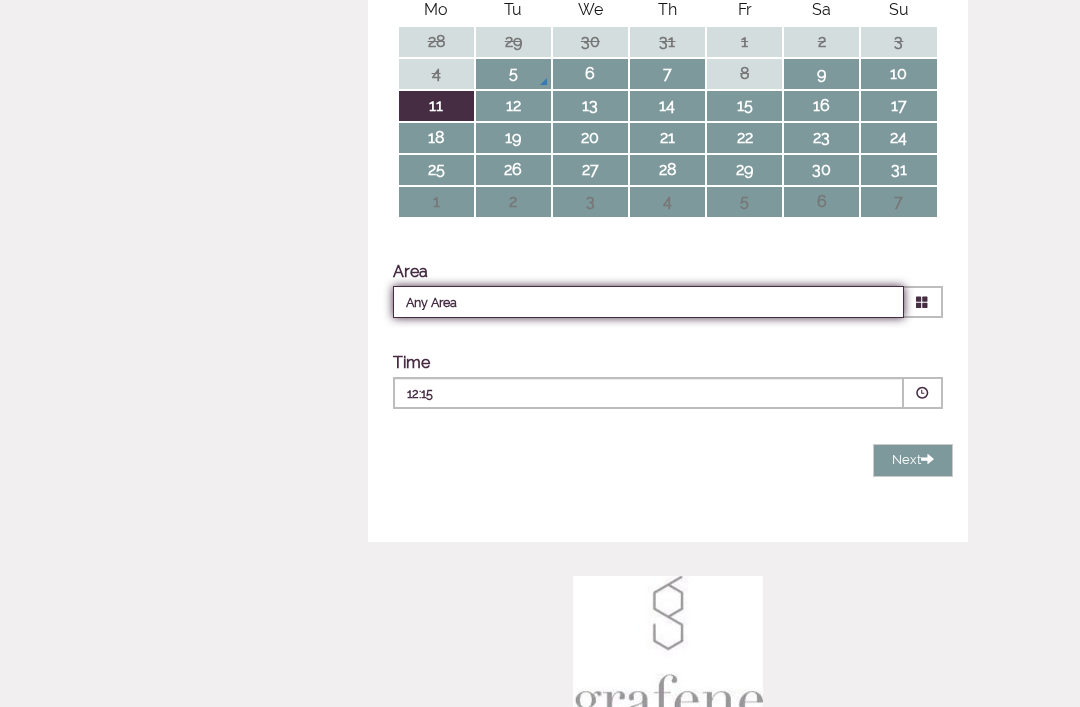click on "Any Area" at bounding box center [648, 302] 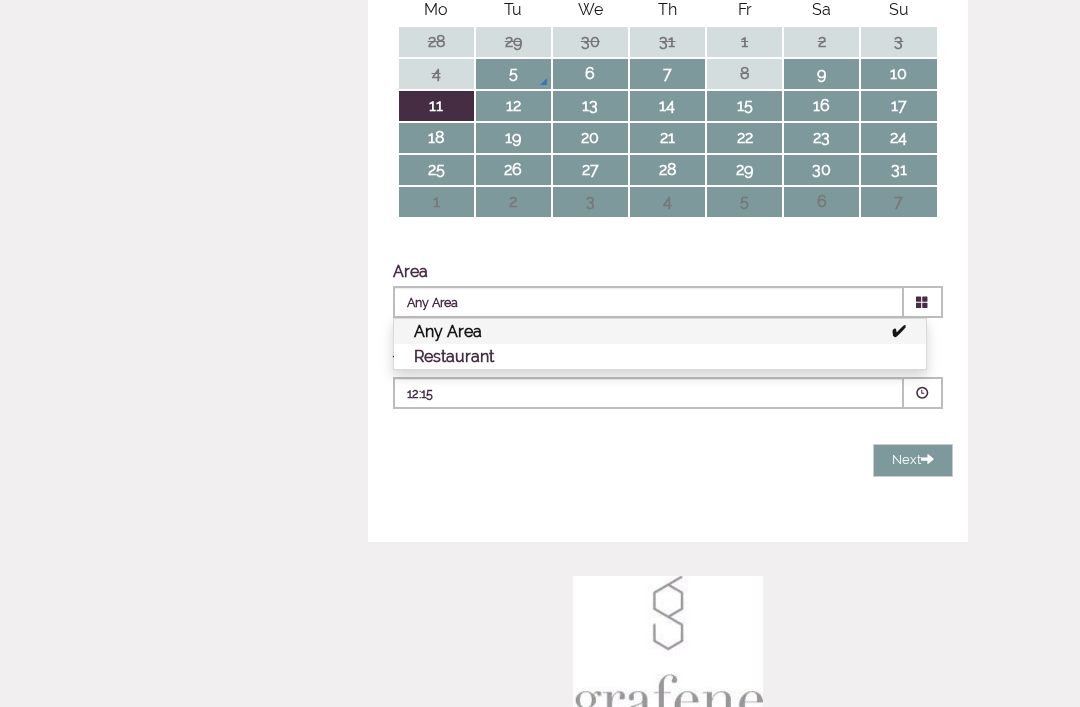 click on "Restaurant" at bounding box center [660, 356] 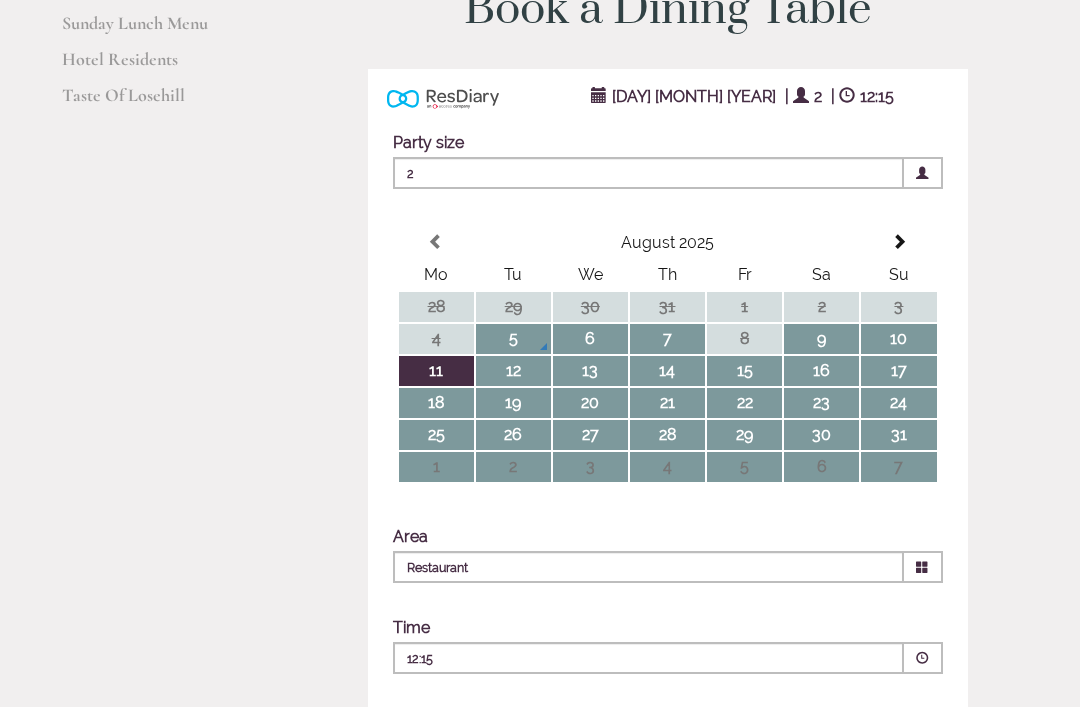 scroll, scrollTop: 306, scrollLeft: 0, axis: vertical 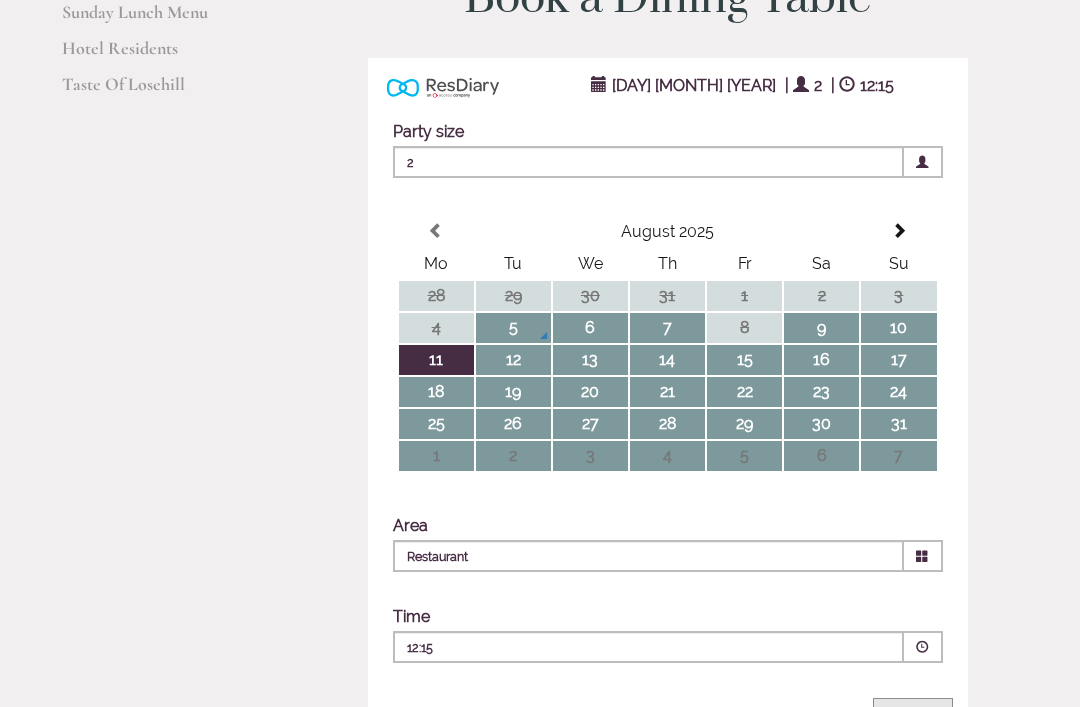 click at bounding box center (927, 712) 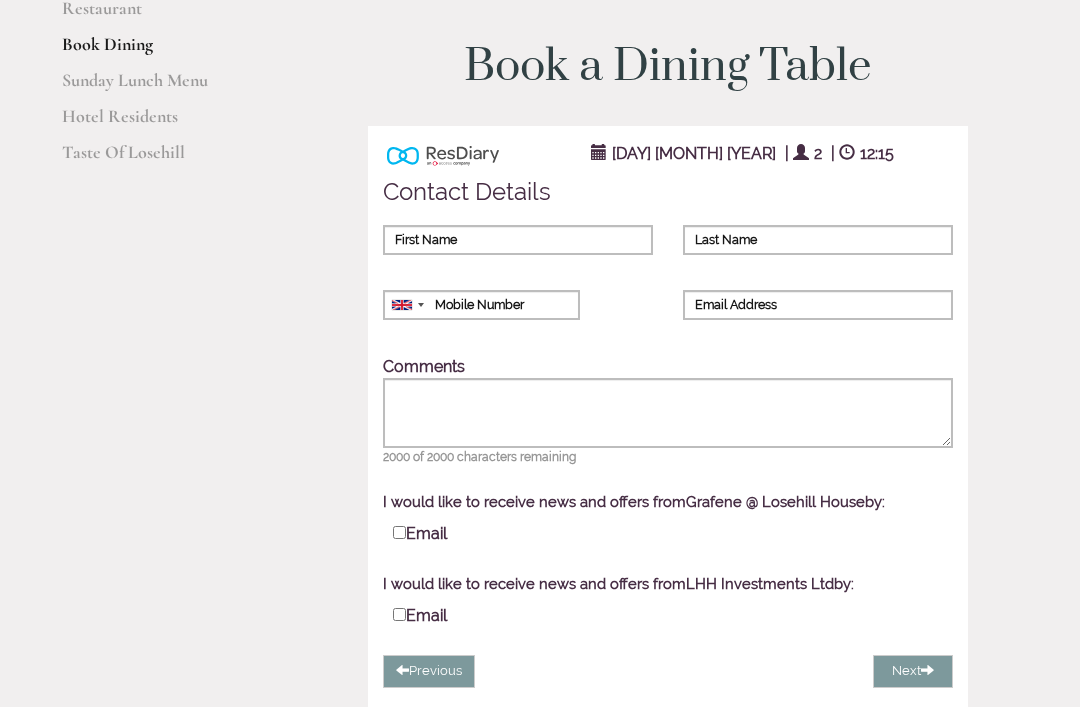 scroll, scrollTop: 223, scrollLeft: 0, axis: vertical 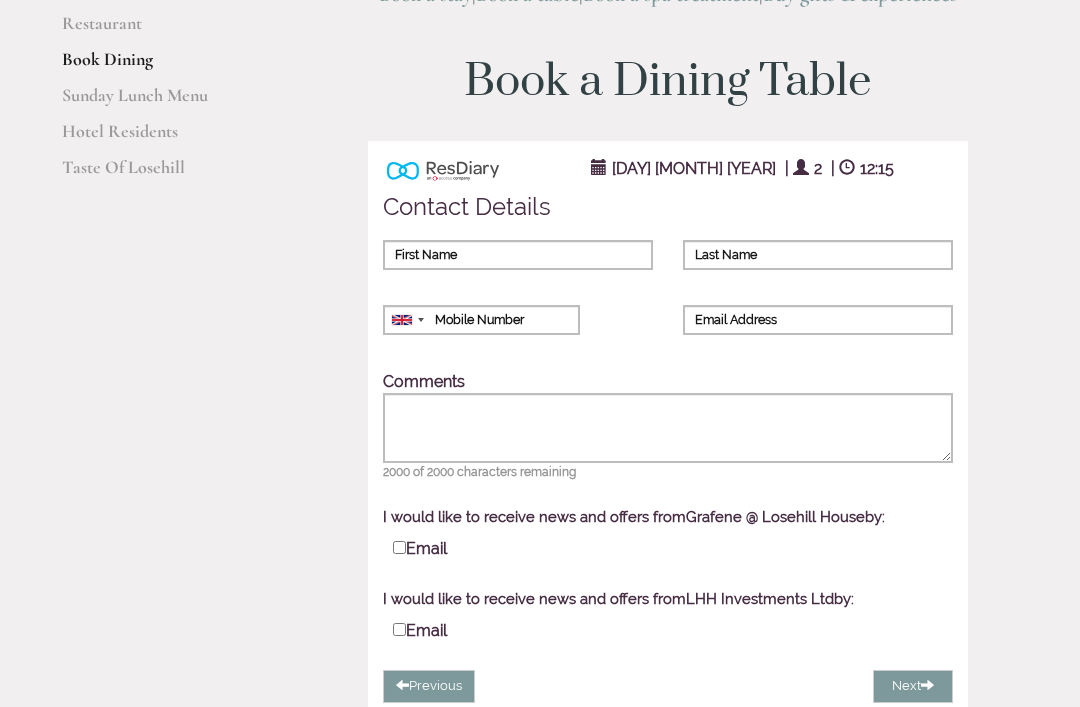 click on "Restaurant
Restaurant
Book Dining
Sunday Lunch Menu
Hotel Residents
Taste Of Losehill
Book a stay   |   Book a table   |   Book a spa treatment  |  Buy gifts & experiences Book a Dining Table
ResDiary Widget
11 August 2025
|  2  |  12:15" at bounding box center [540, 583] 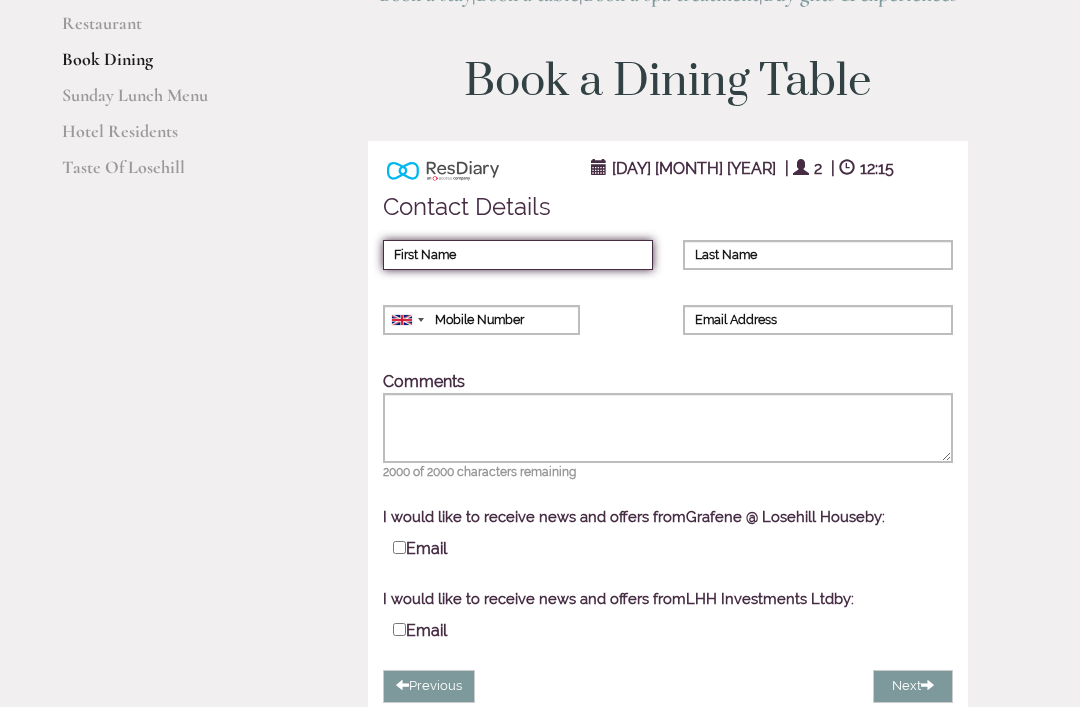 click on "First Name" at bounding box center [518, 255] 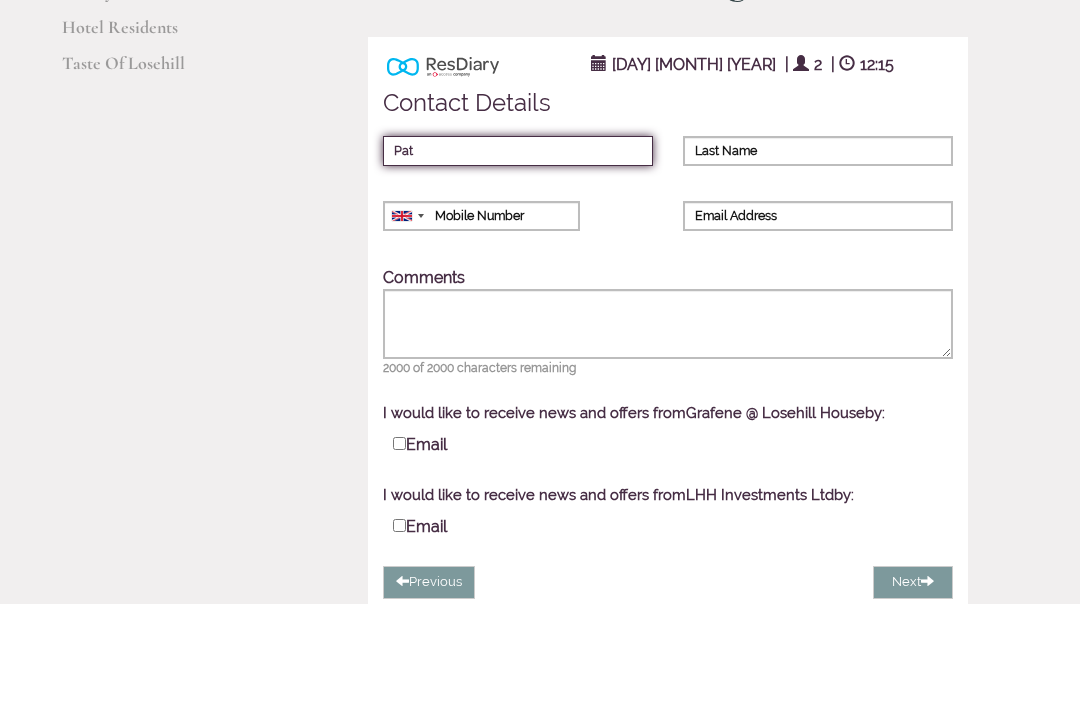 type on "Pat" 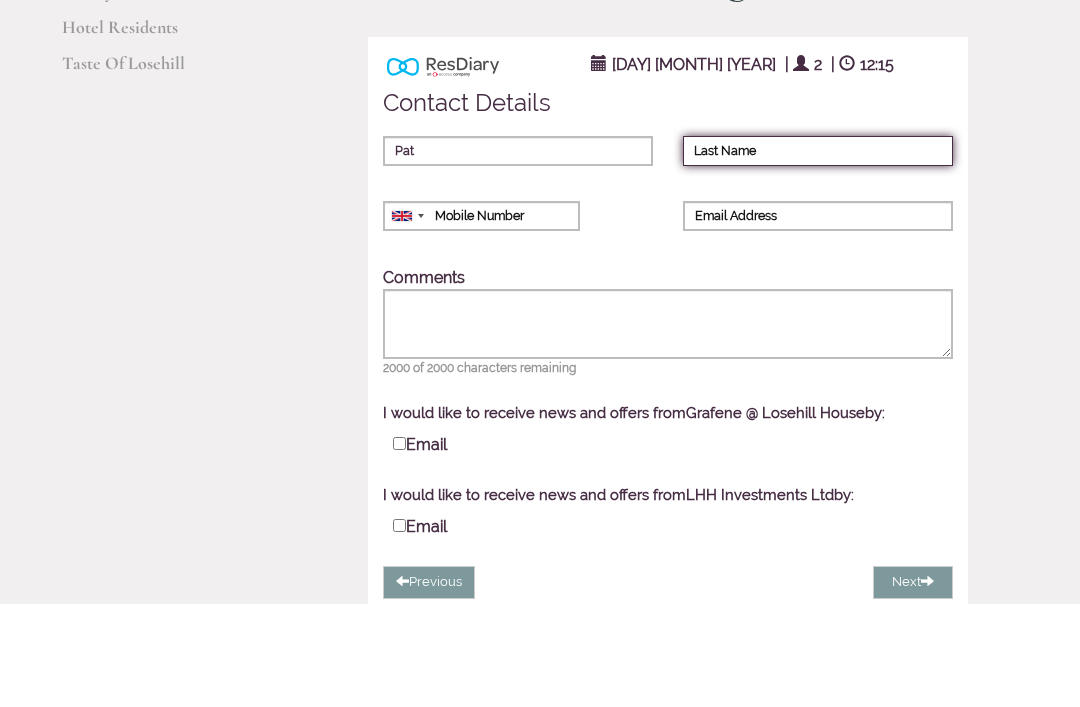 click on "Last Name" at bounding box center (818, 255) 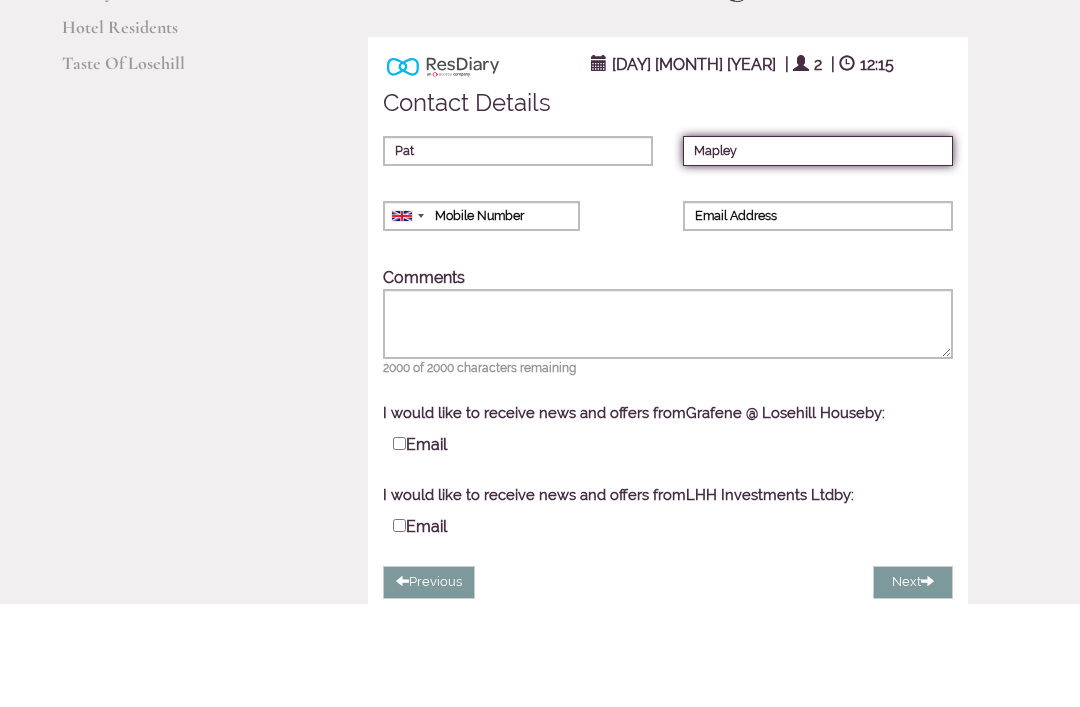 type on "Mapley" 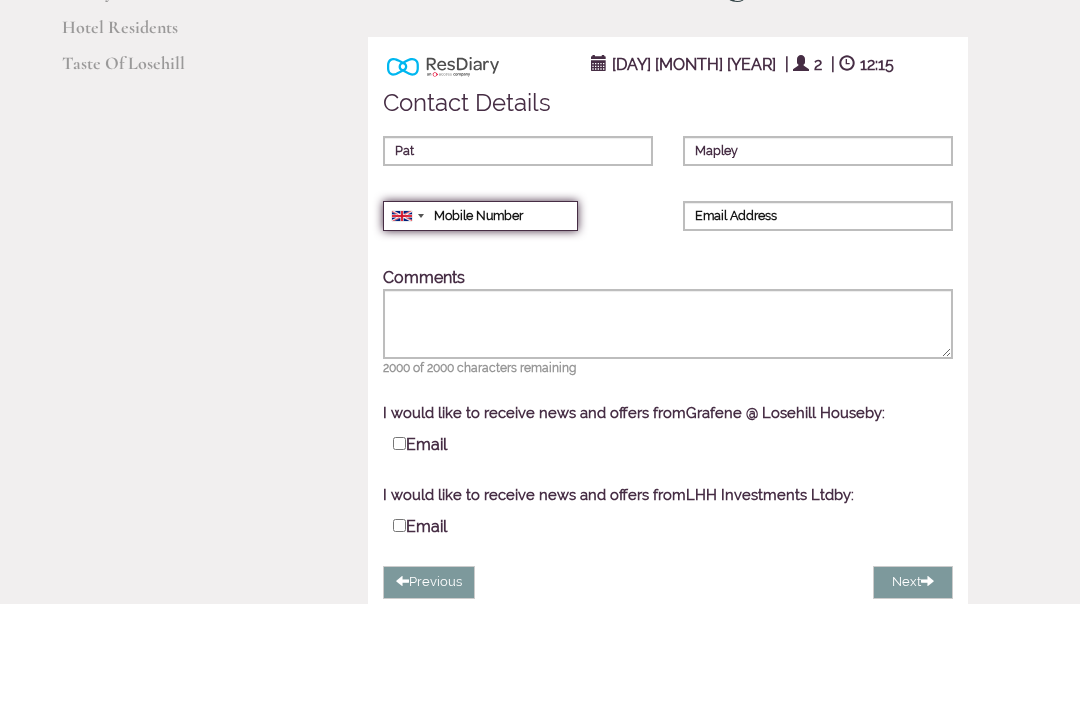 click on "Mobile Number" at bounding box center [480, 320] 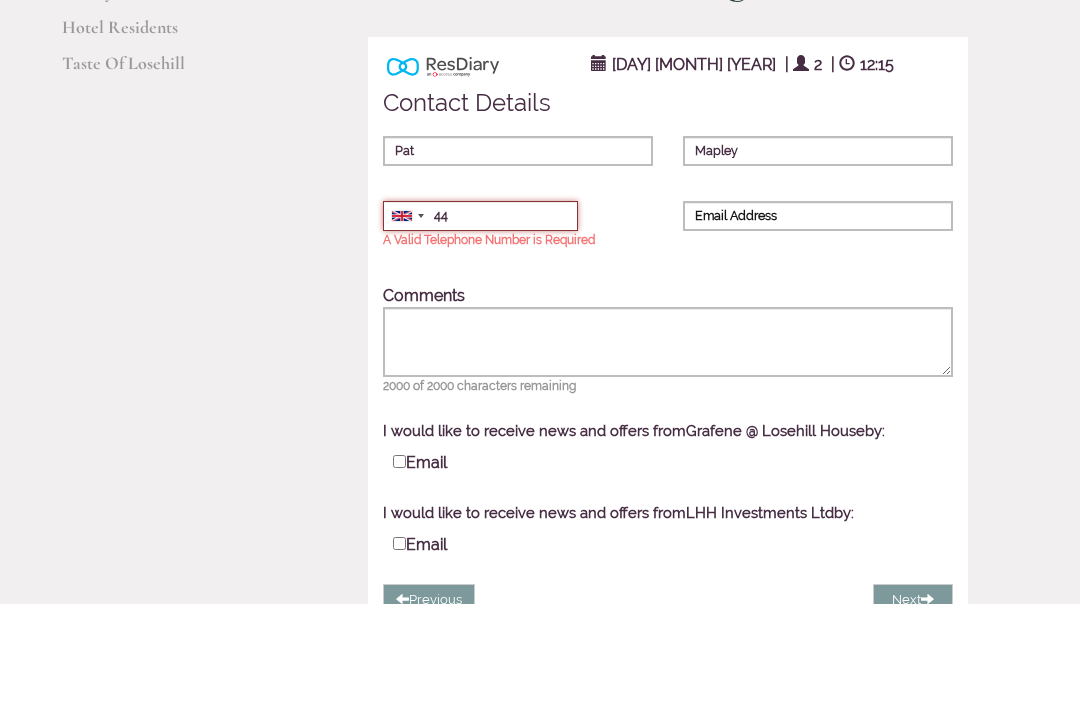 type on "4" 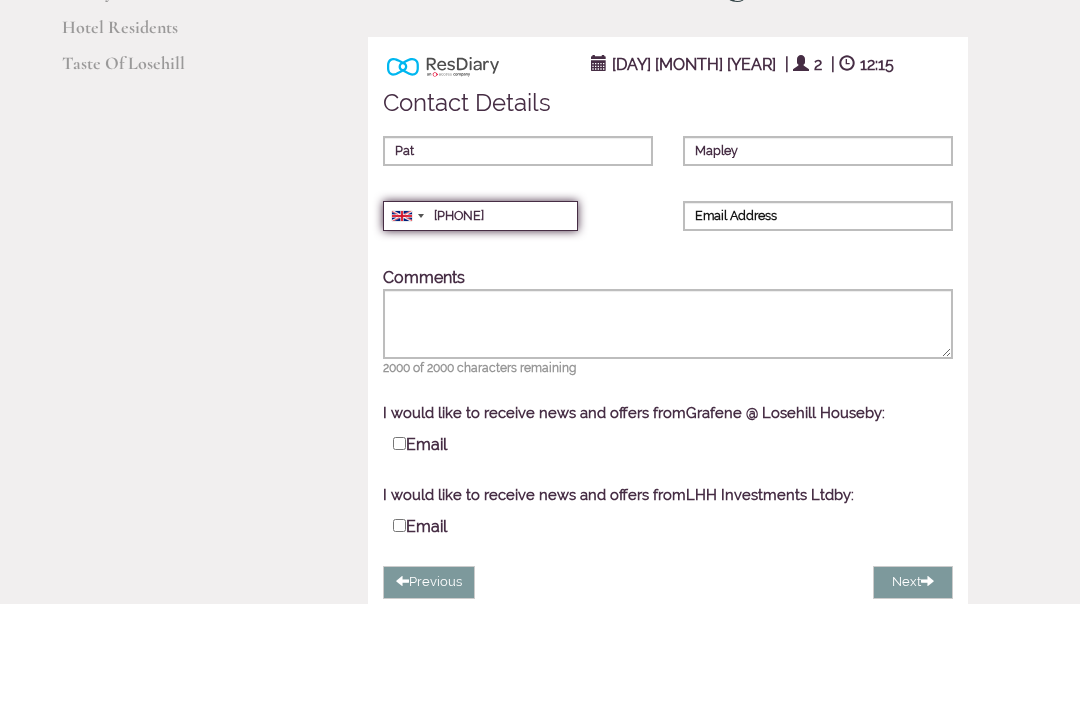 type on "07821196799" 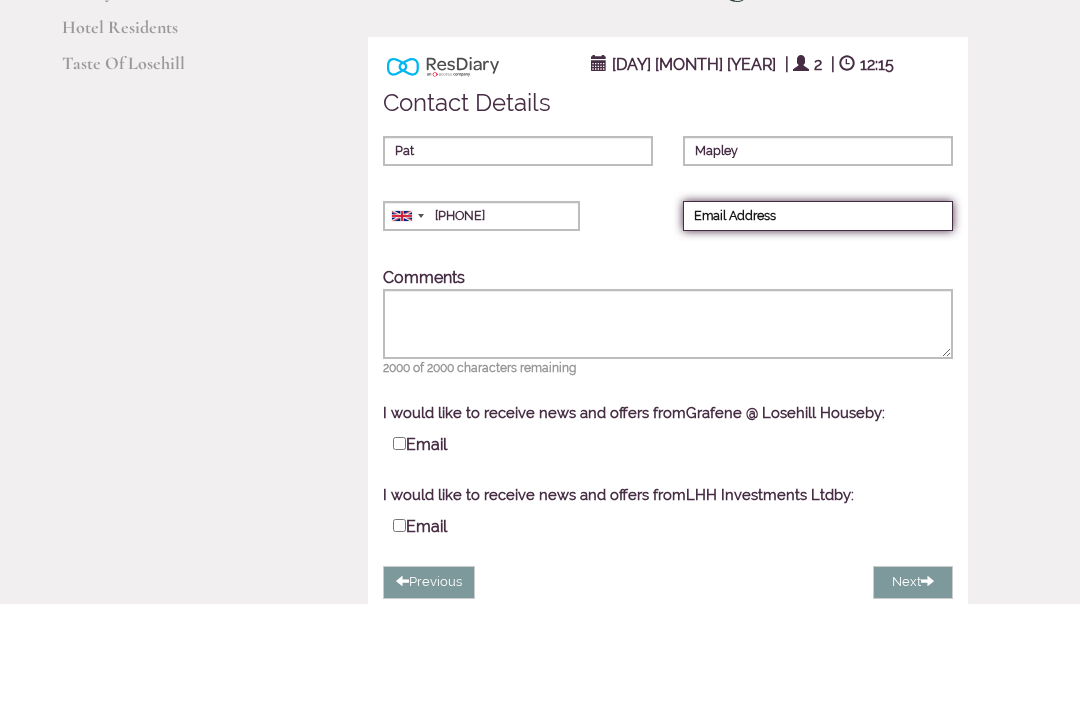 click on "Email Address" at bounding box center [818, 320] 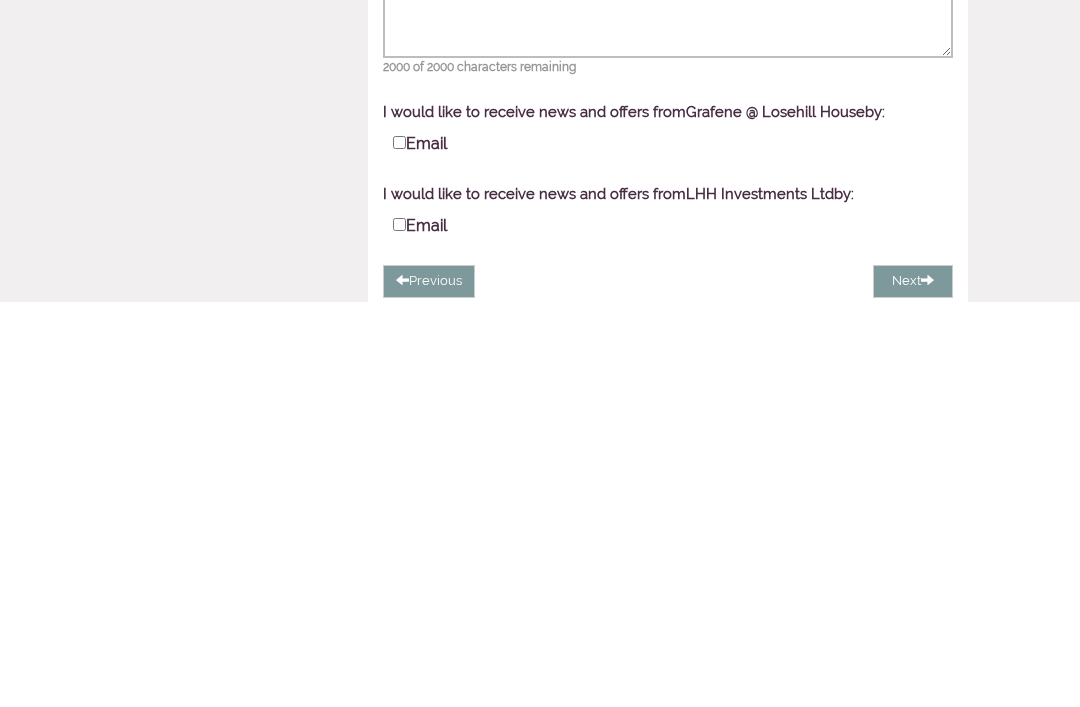 type on "Patmapley@gmail.com" 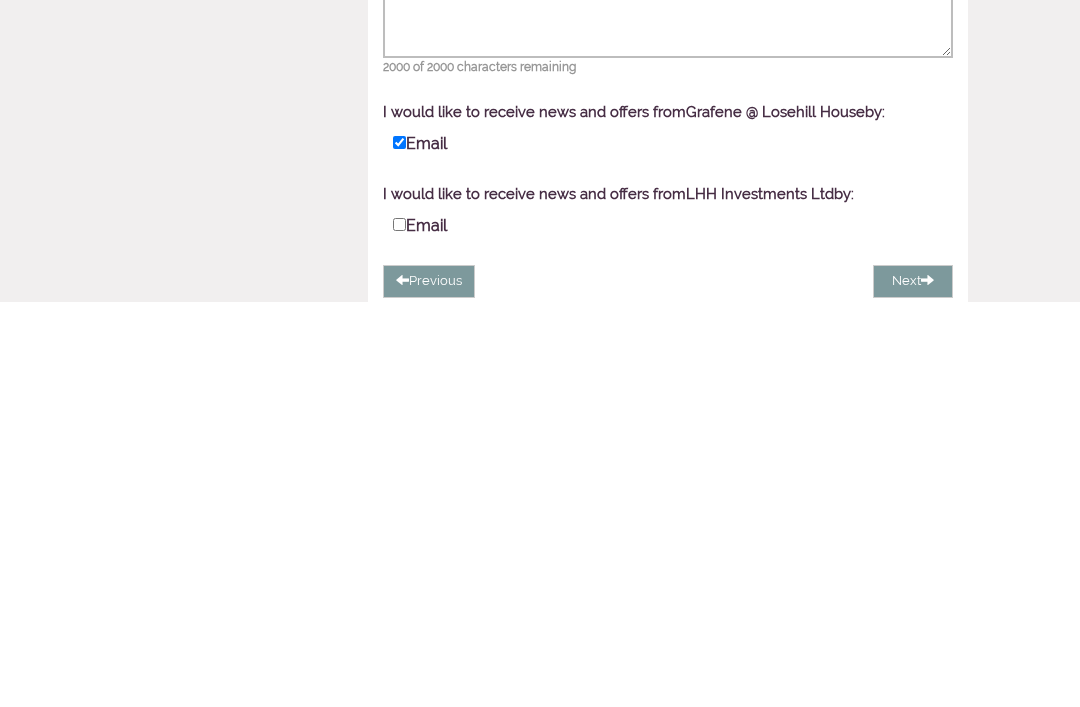 checkbox on "true" 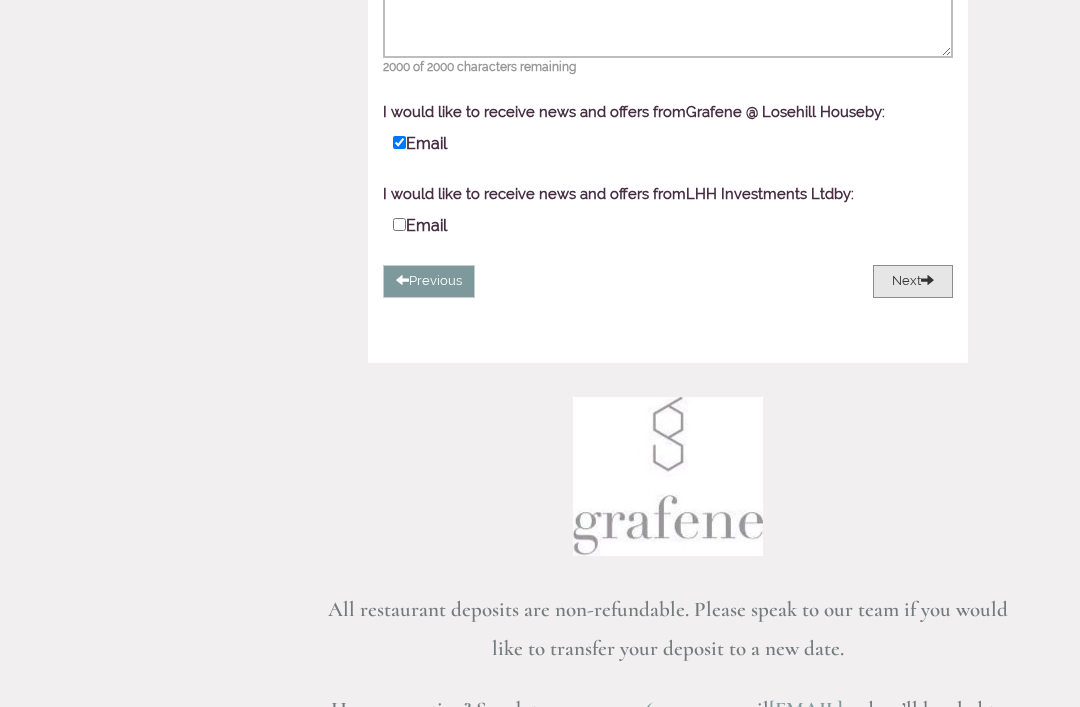click on "Next" at bounding box center (913, 281) 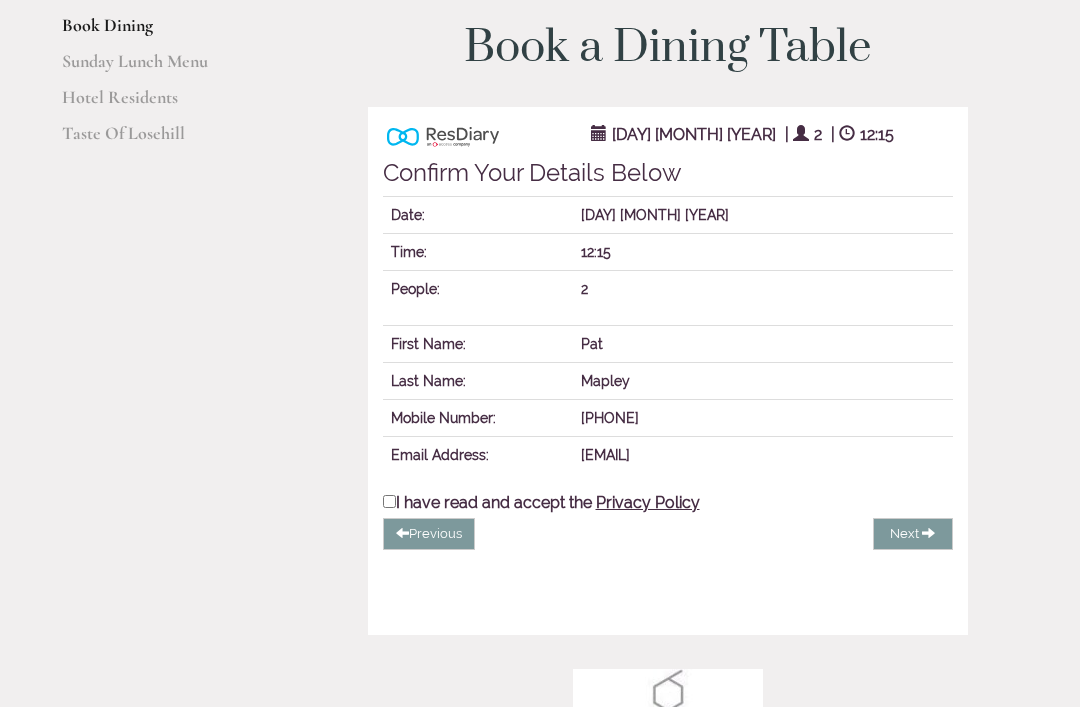 scroll, scrollTop: 257, scrollLeft: 0, axis: vertical 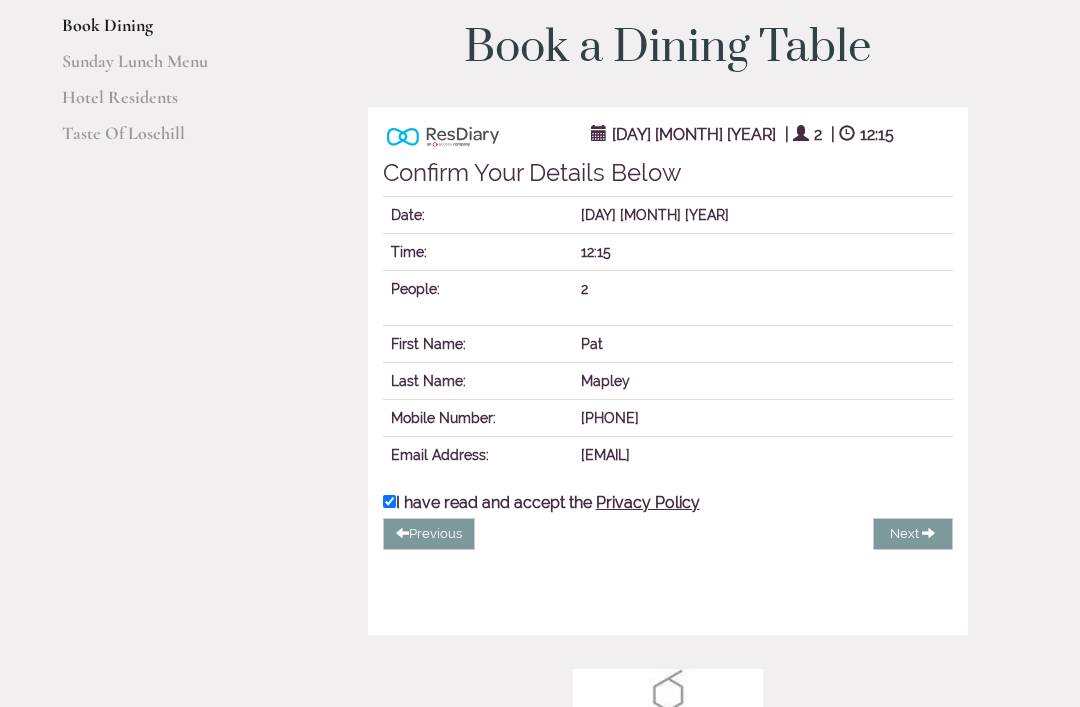 checkbox on "true" 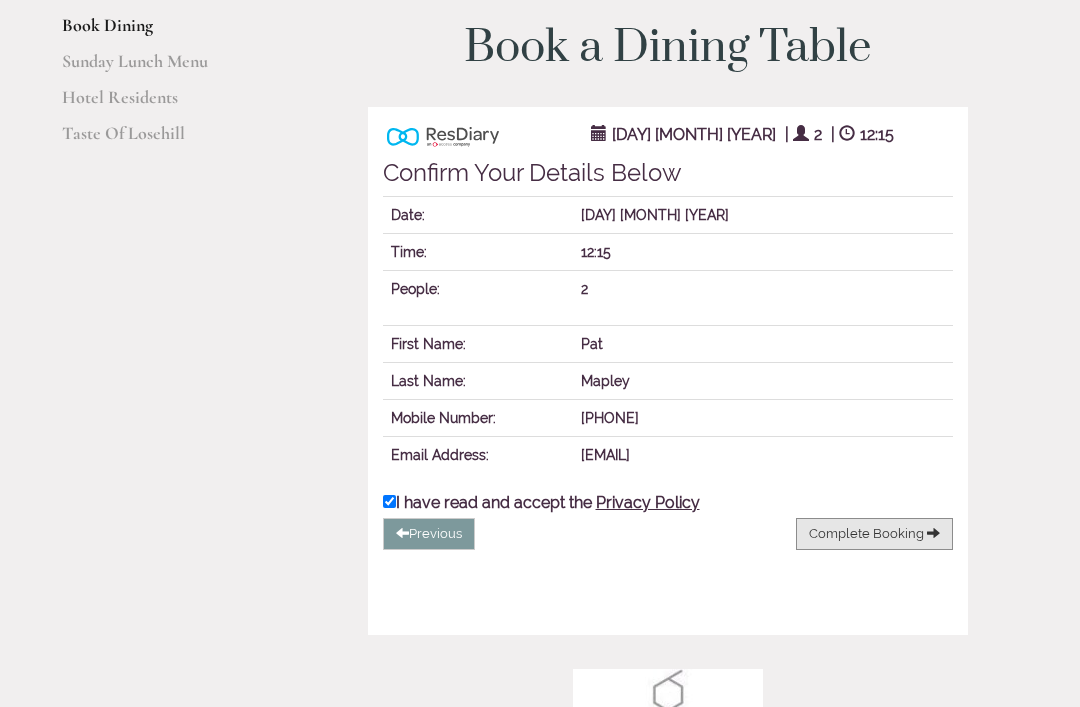click on "Complete Booking" at bounding box center [866, 533] 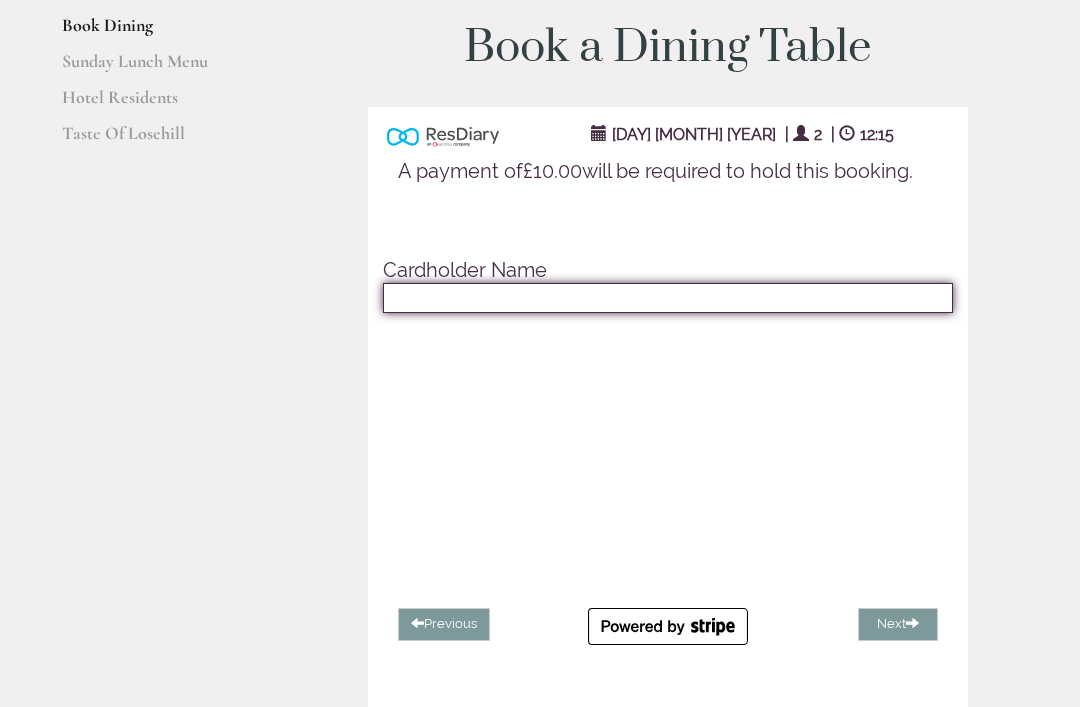 click at bounding box center [668, 298] 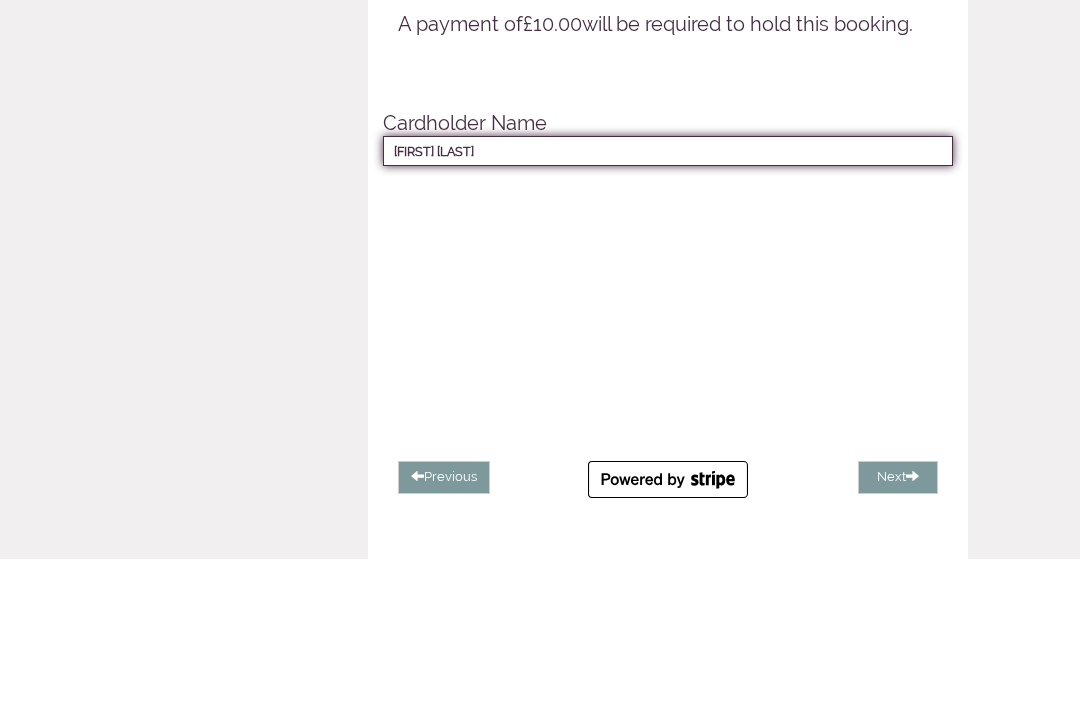 type on "Patricia Mapley" 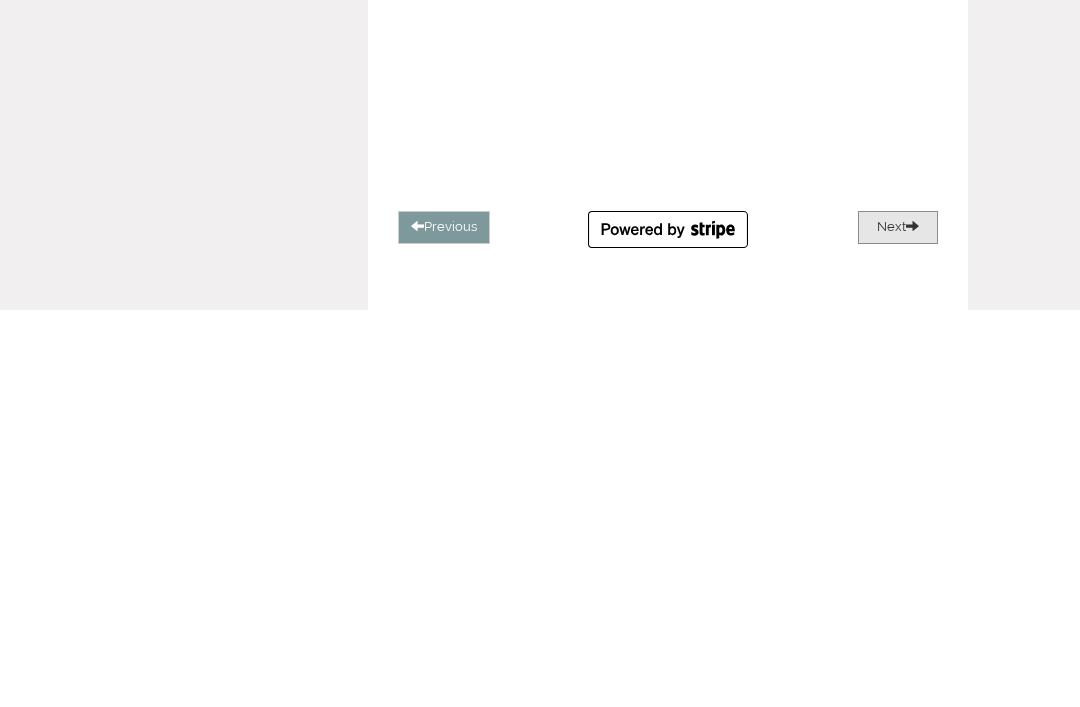 click on "Next" at bounding box center [898, 625] 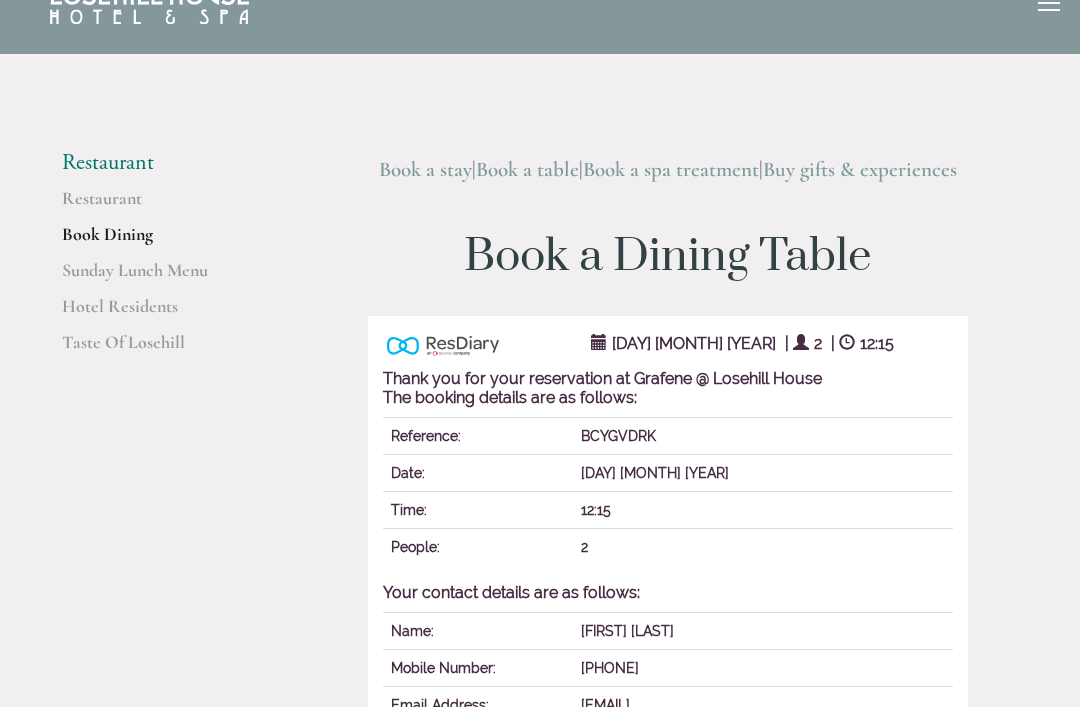 scroll, scrollTop: 0, scrollLeft: 0, axis: both 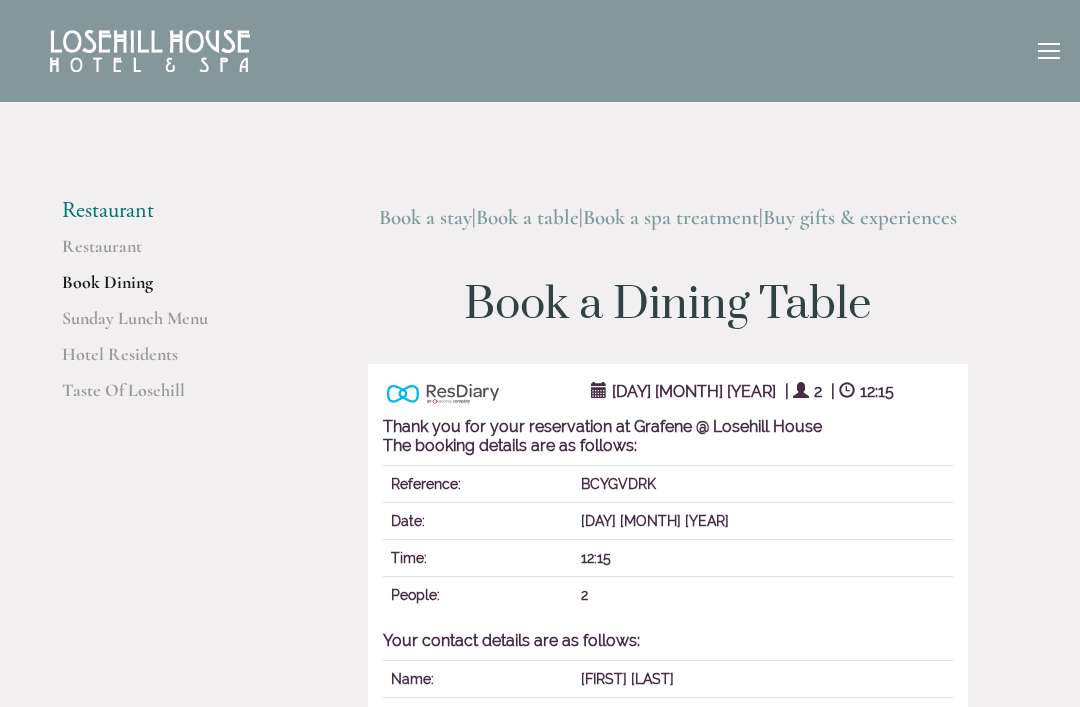 click at bounding box center (1049, 54) 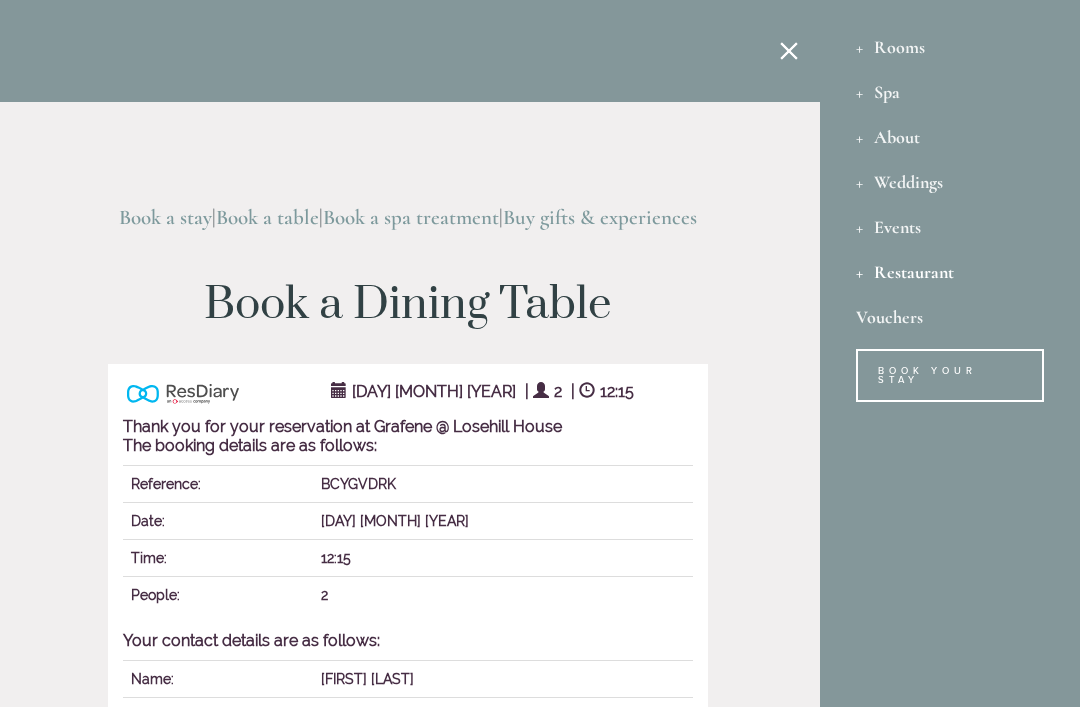 click on "Spa" at bounding box center (950, 91) 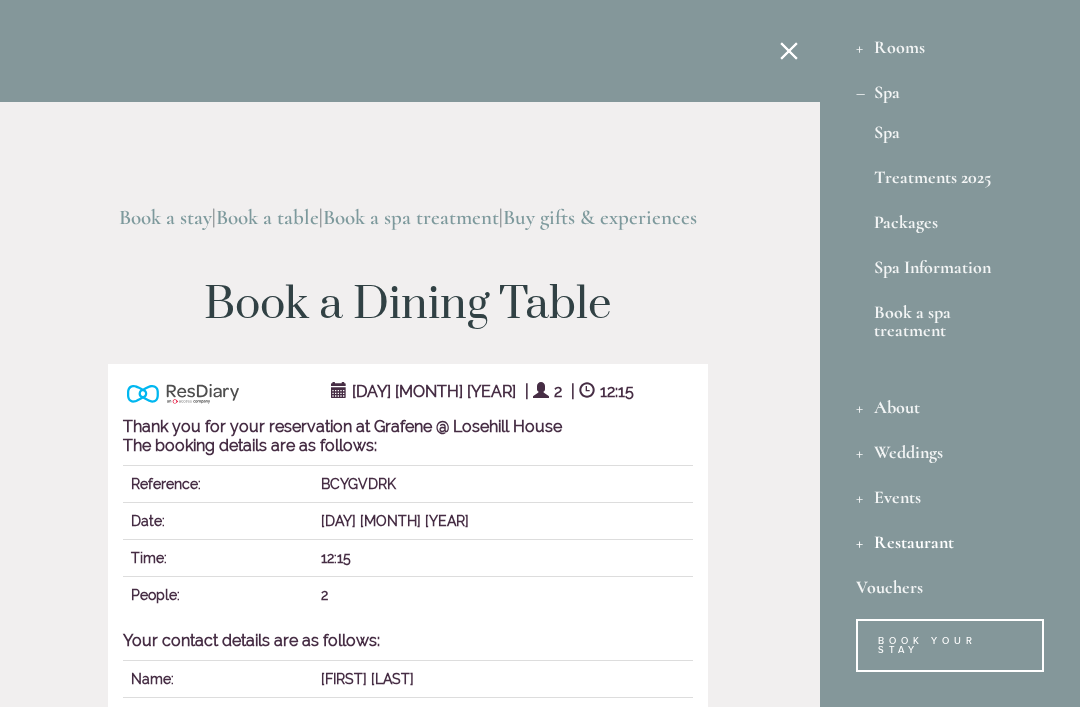click on "Treatments 2025" at bounding box center (950, 181) 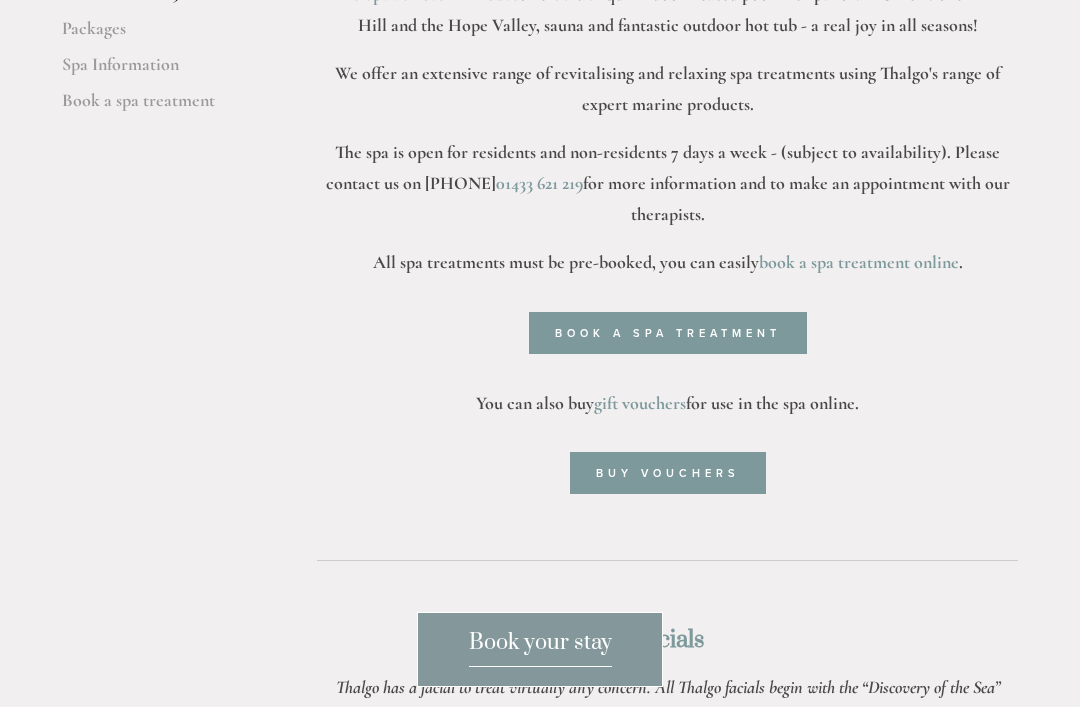 scroll, scrollTop: 638, scrollLeft: 0, axis: vertical 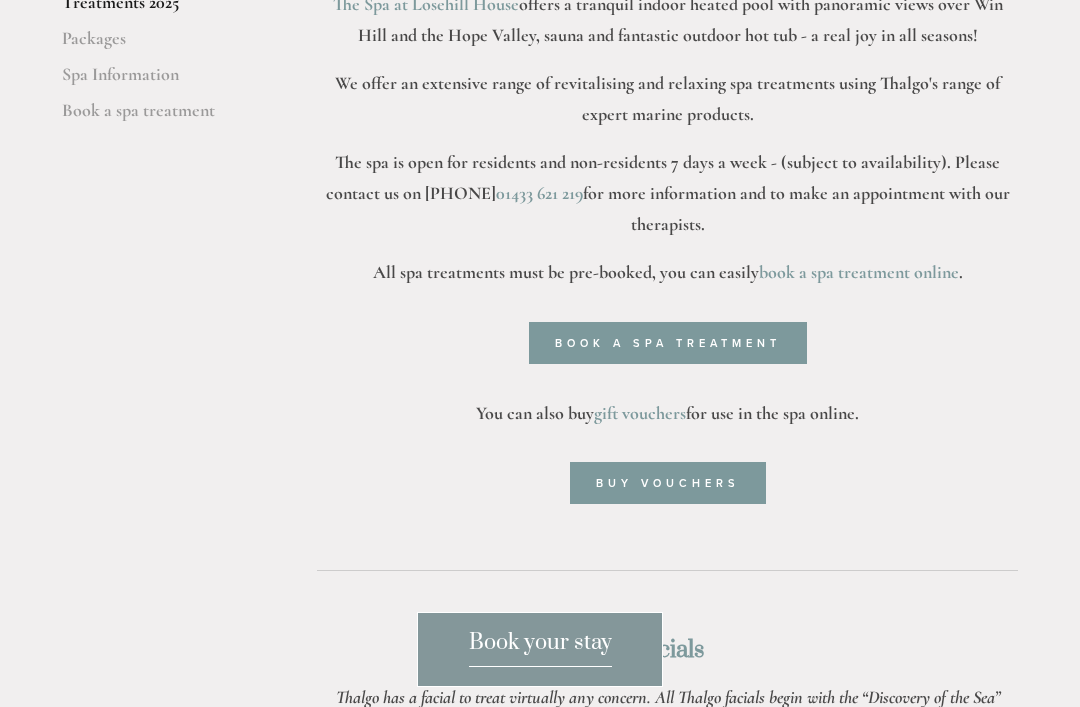 click on "book a spa treatment online" at bounding box center (859, 272) 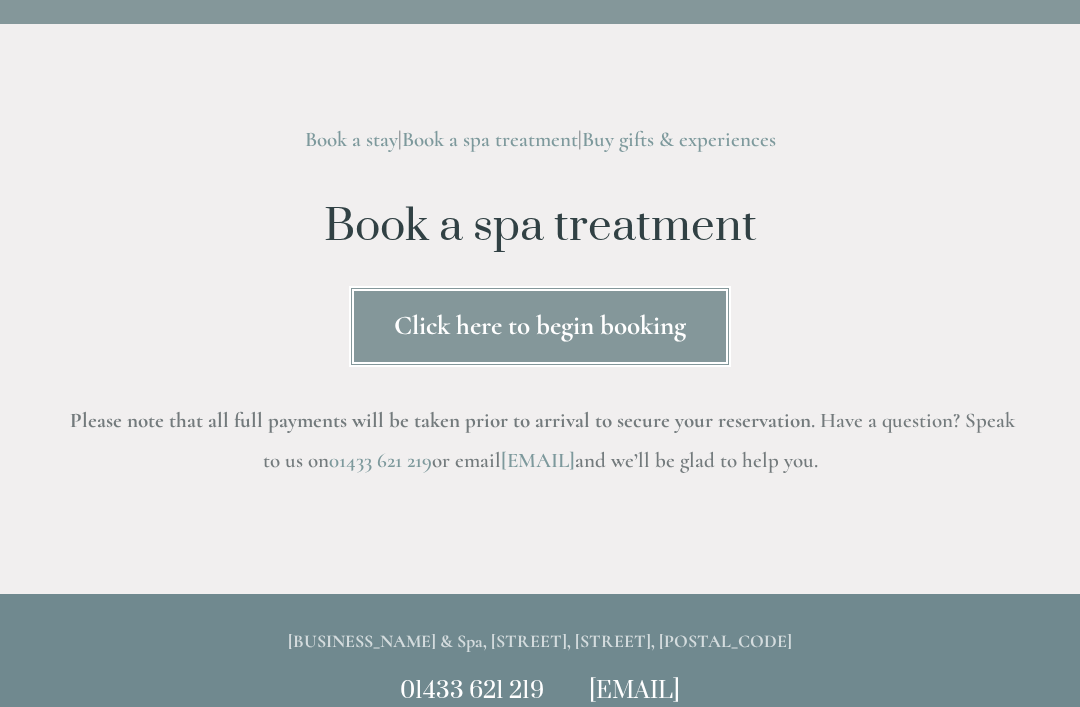 scroll, scrollTop: 81, scrollLeft: 0, axis: vertical 